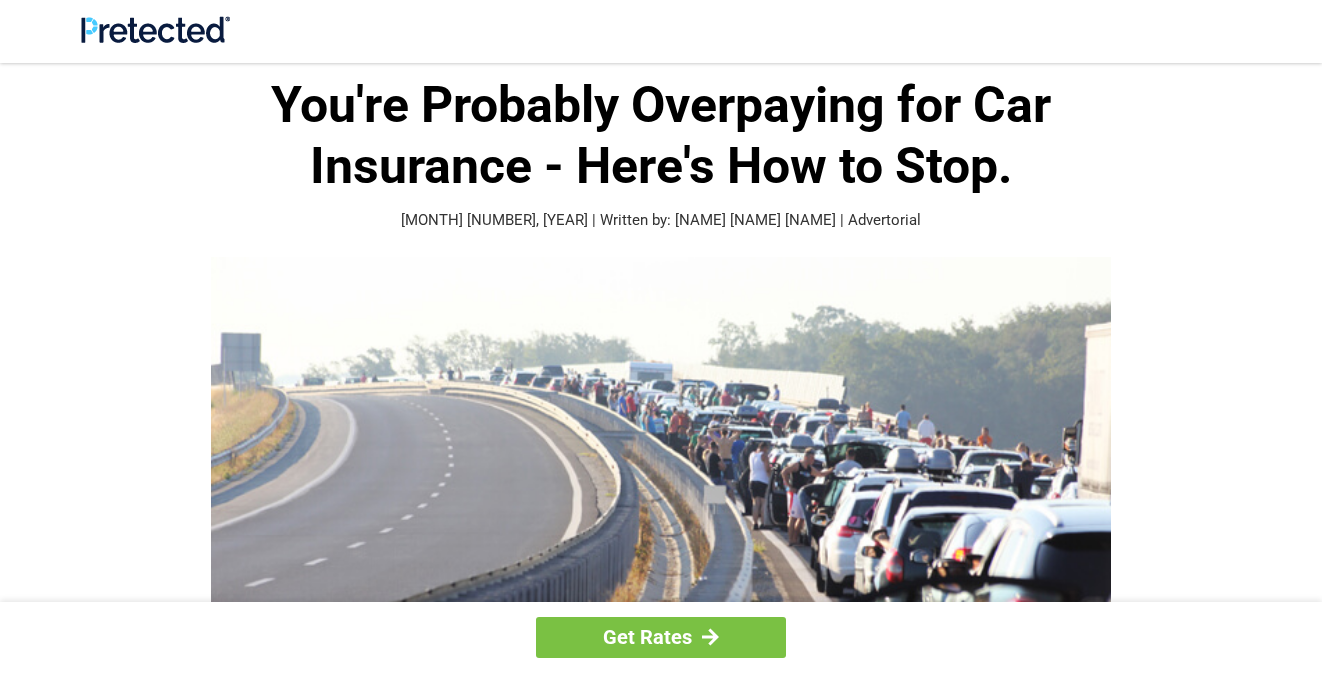 scroll, scrollTop: 0, scrollLeft: 0, axis: both 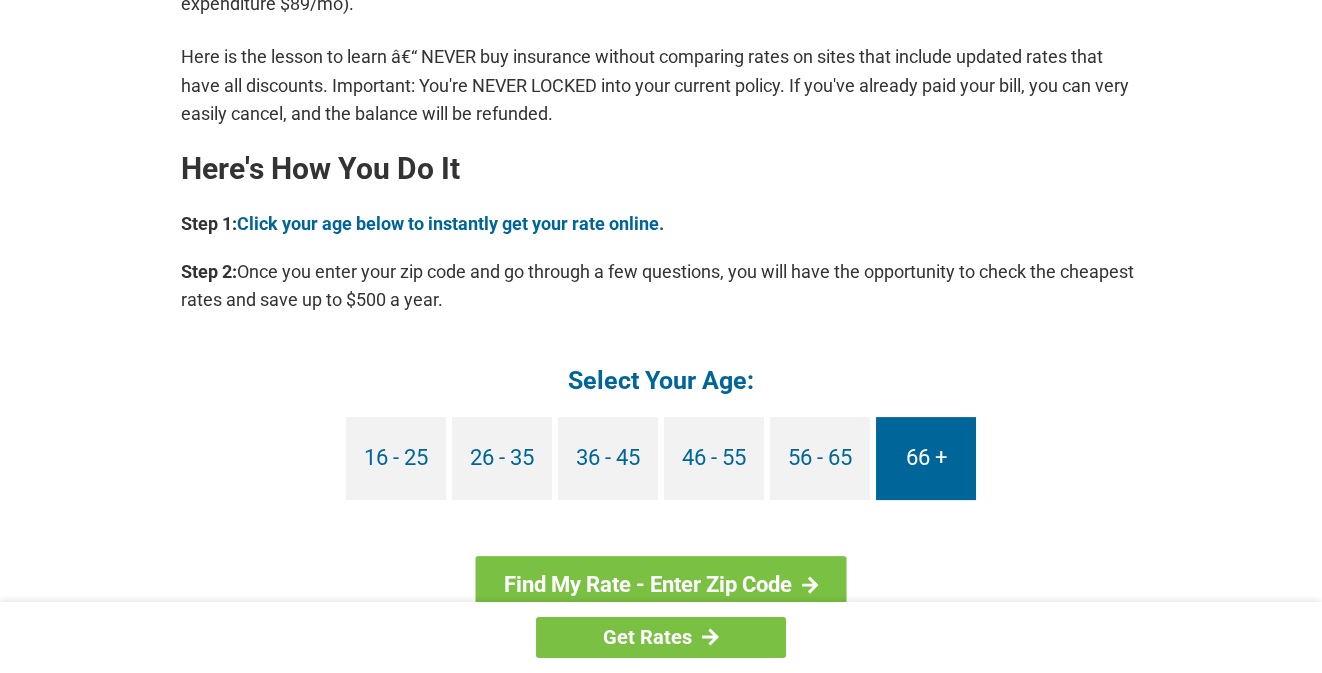 click on "66 +" at bounding box center [926, 458] 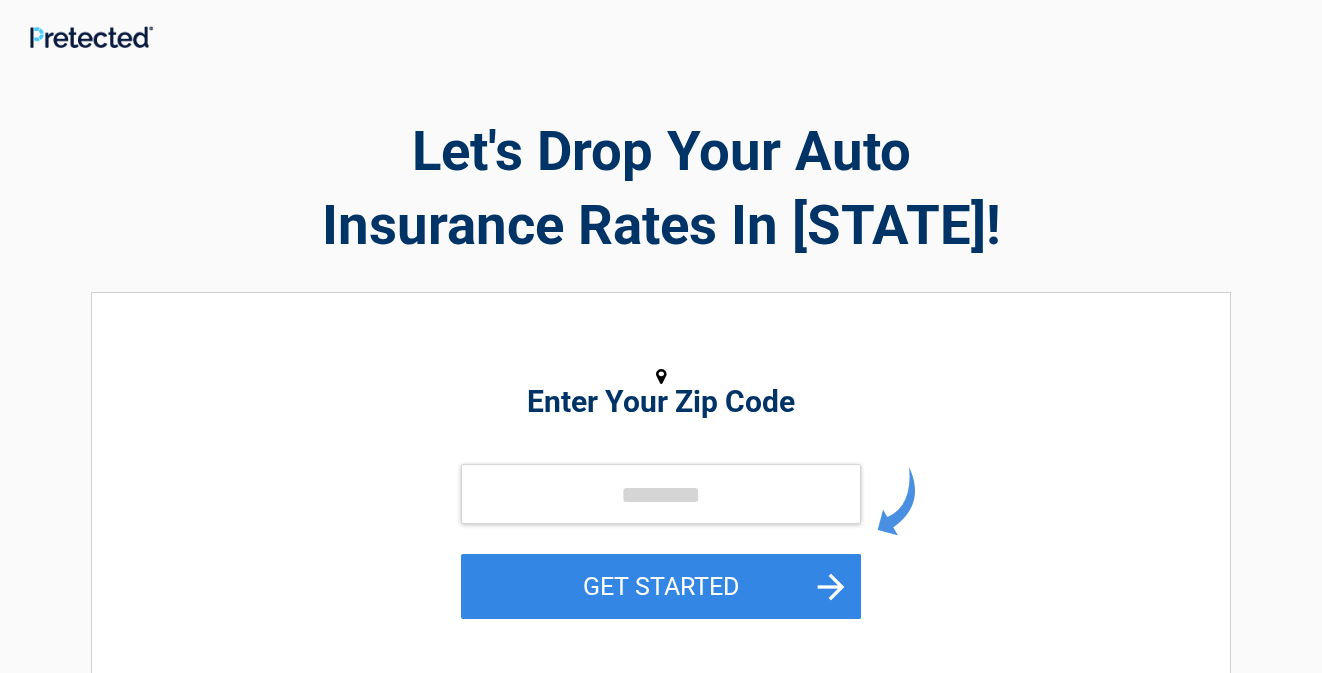 scroll, scrollTop: 0, scrollLeft: 0, axis: both 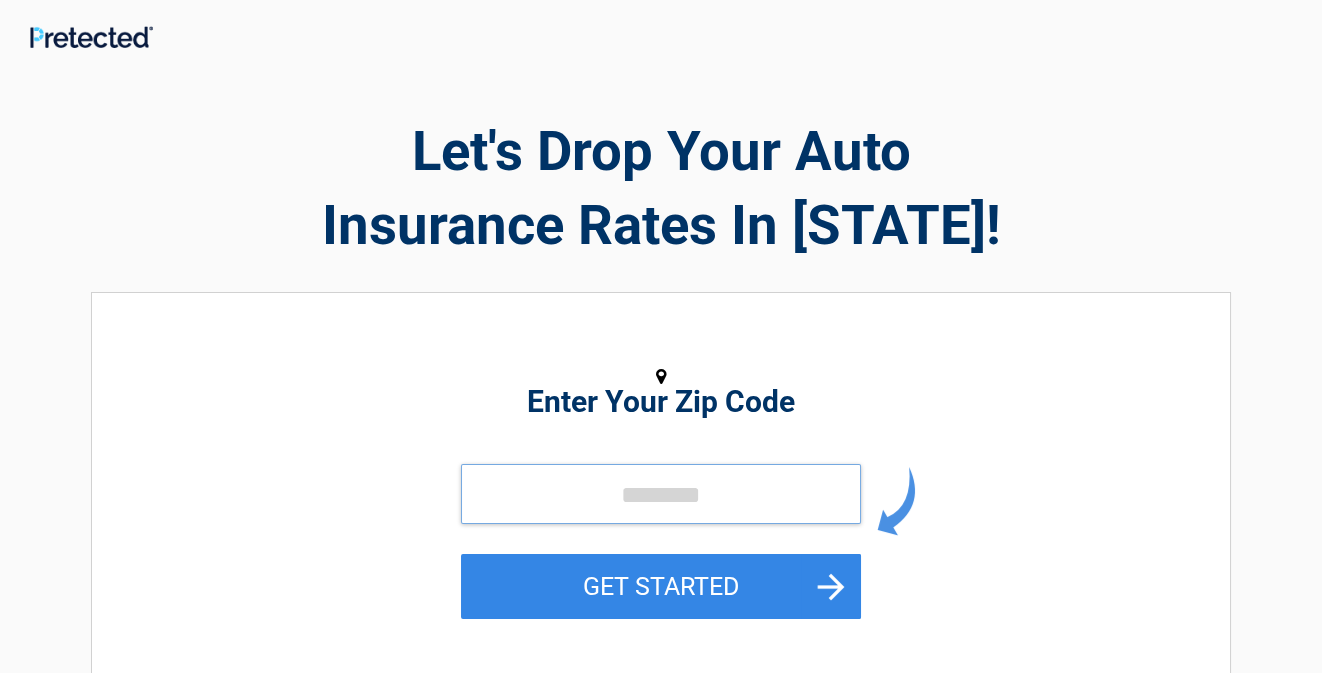 click at bounding box center (661, 494) 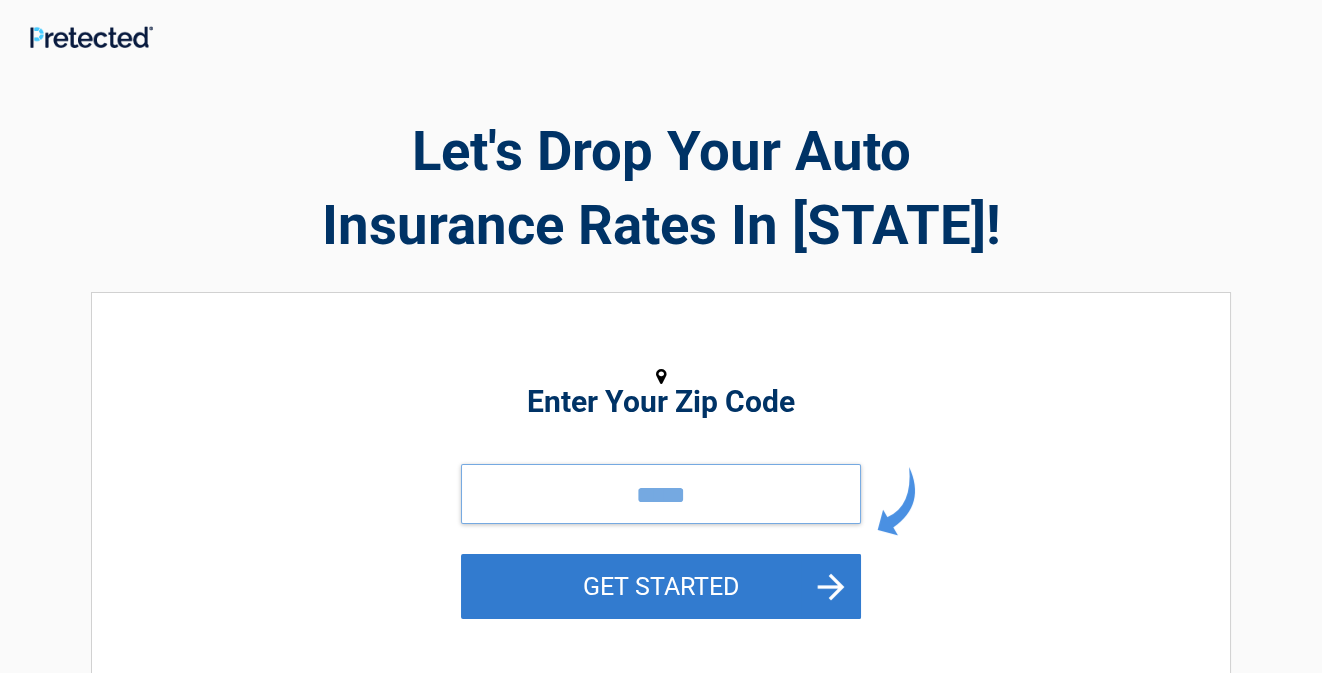 type on "*****" 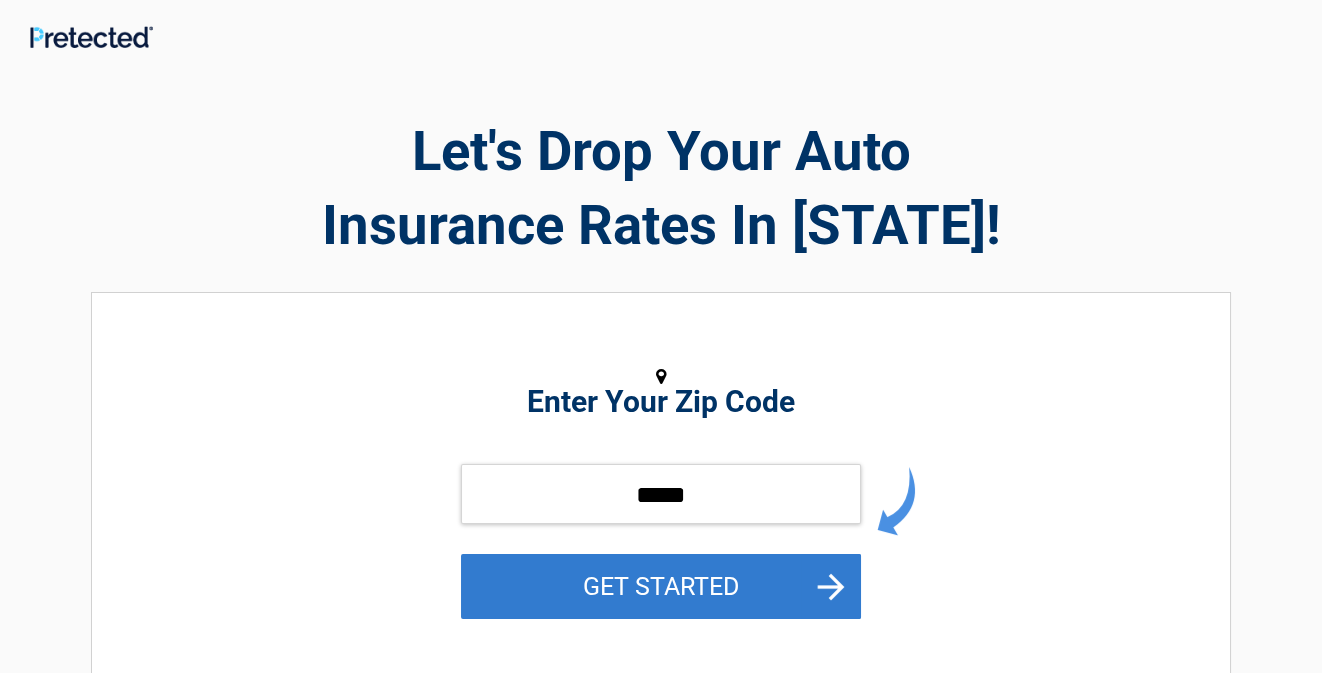 click on "GET STARTED" at bounding box center (661, 586) 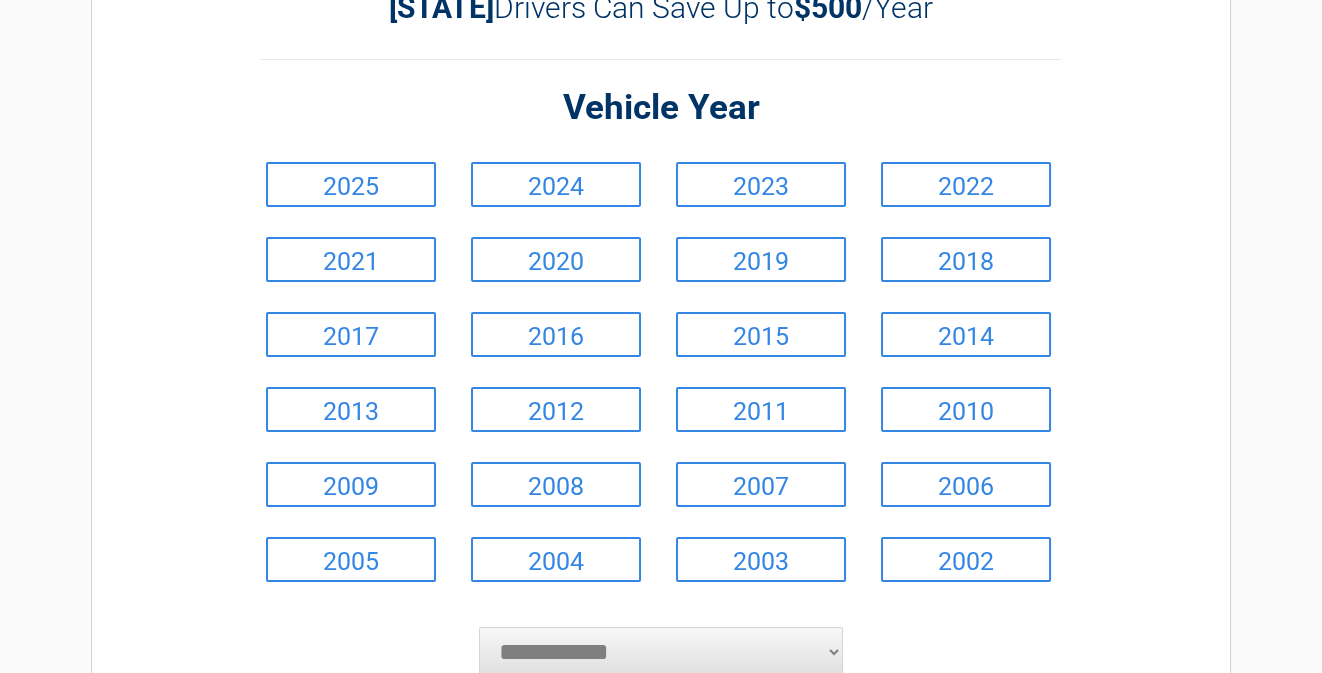 scroll, scrollTop: 100, scrollLeft: 0, axis: vertical 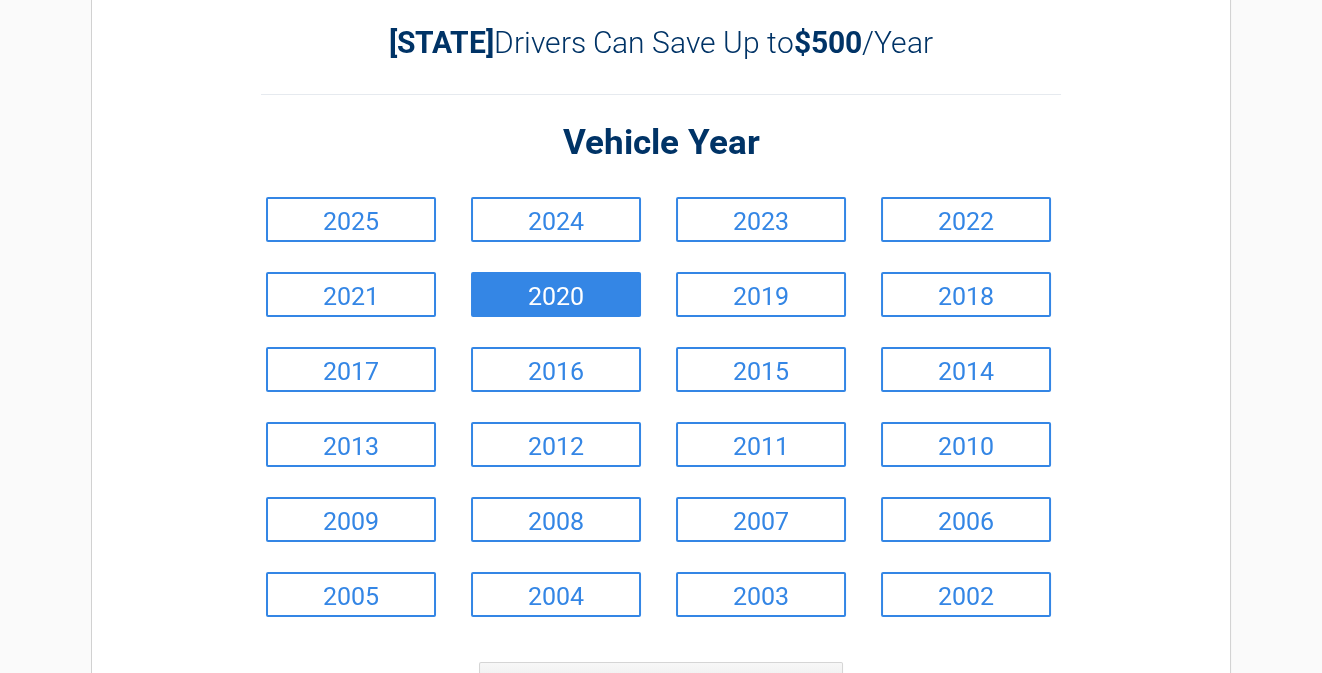 click on "2020" at bounding box center [556, 294] 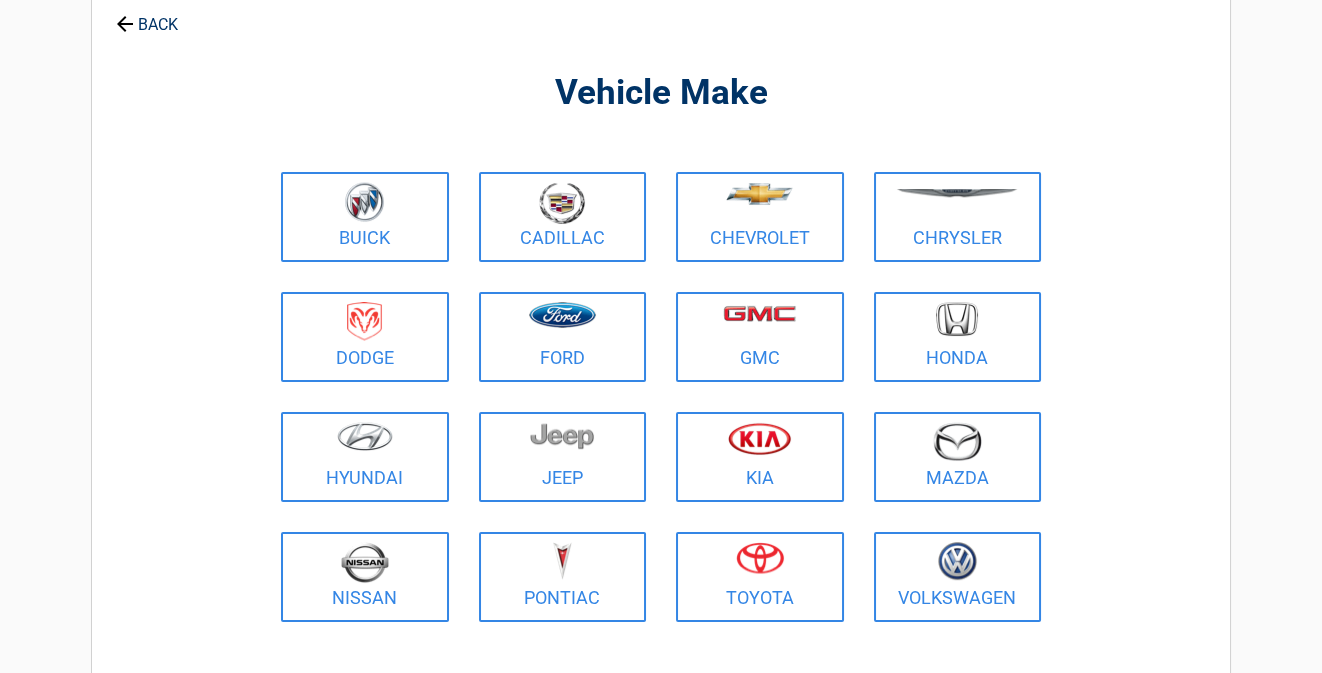 scroll, scrollTop: 200, scrollLeft: 0, axis: vertical 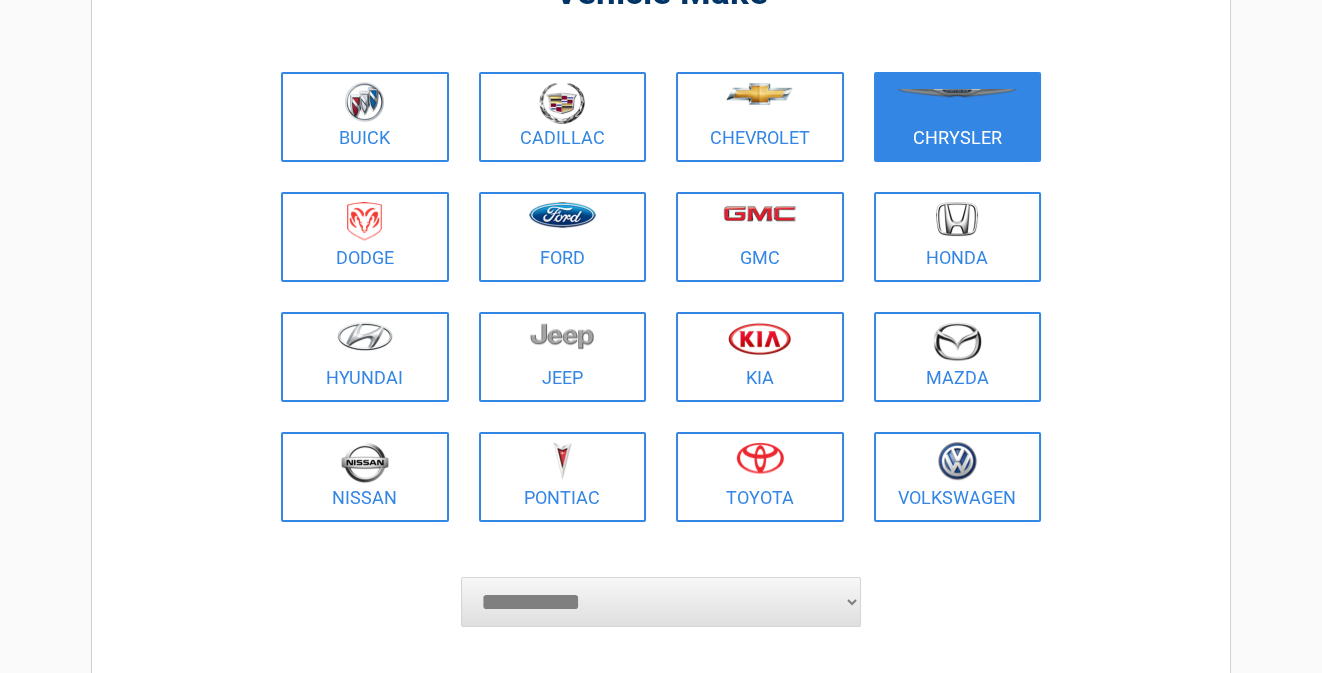 click at bounding box center [958, 104] 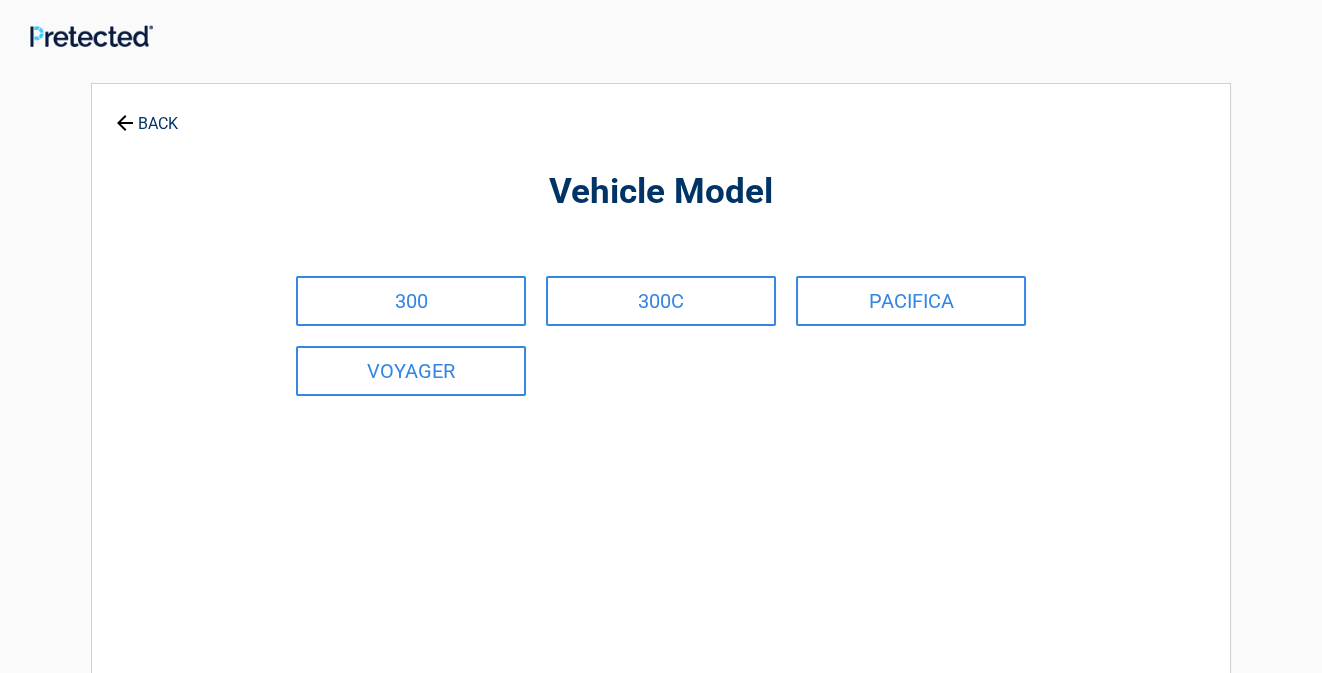 scroll, scrollTop: 0, scrollLeft: 0, axis: both 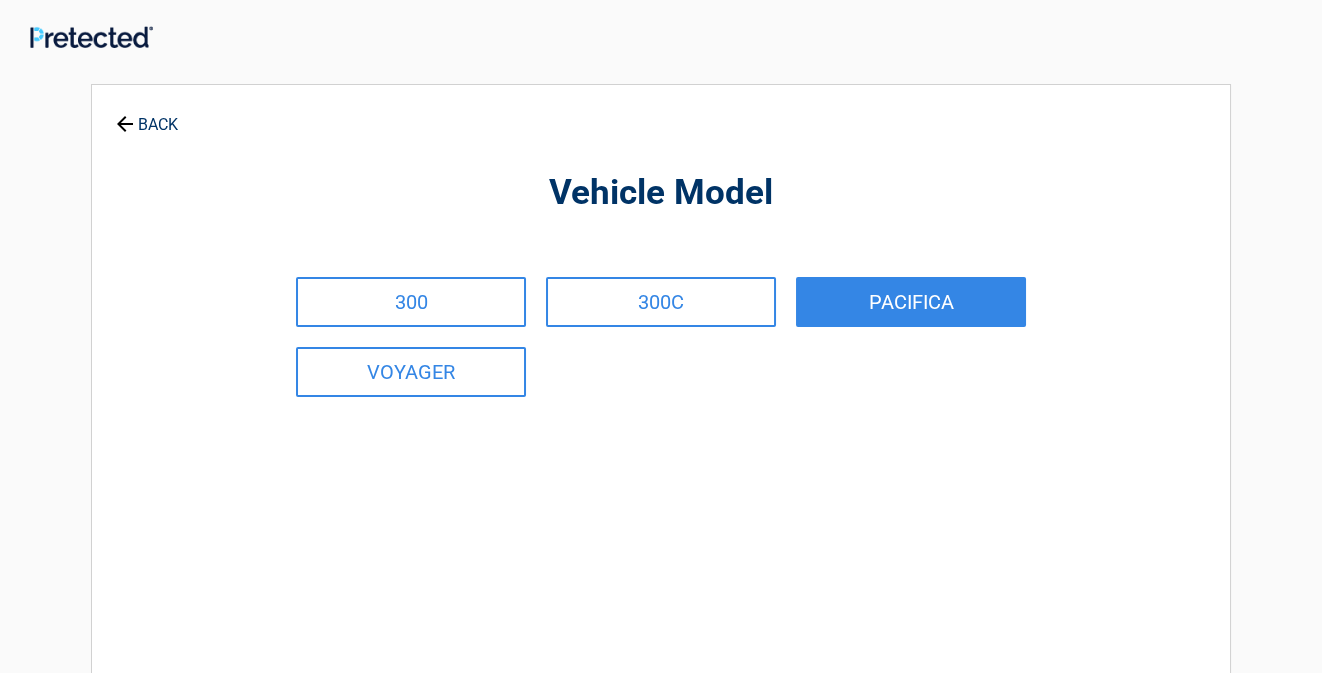 click on "PACIFICA" at bounding box center [911, 302] 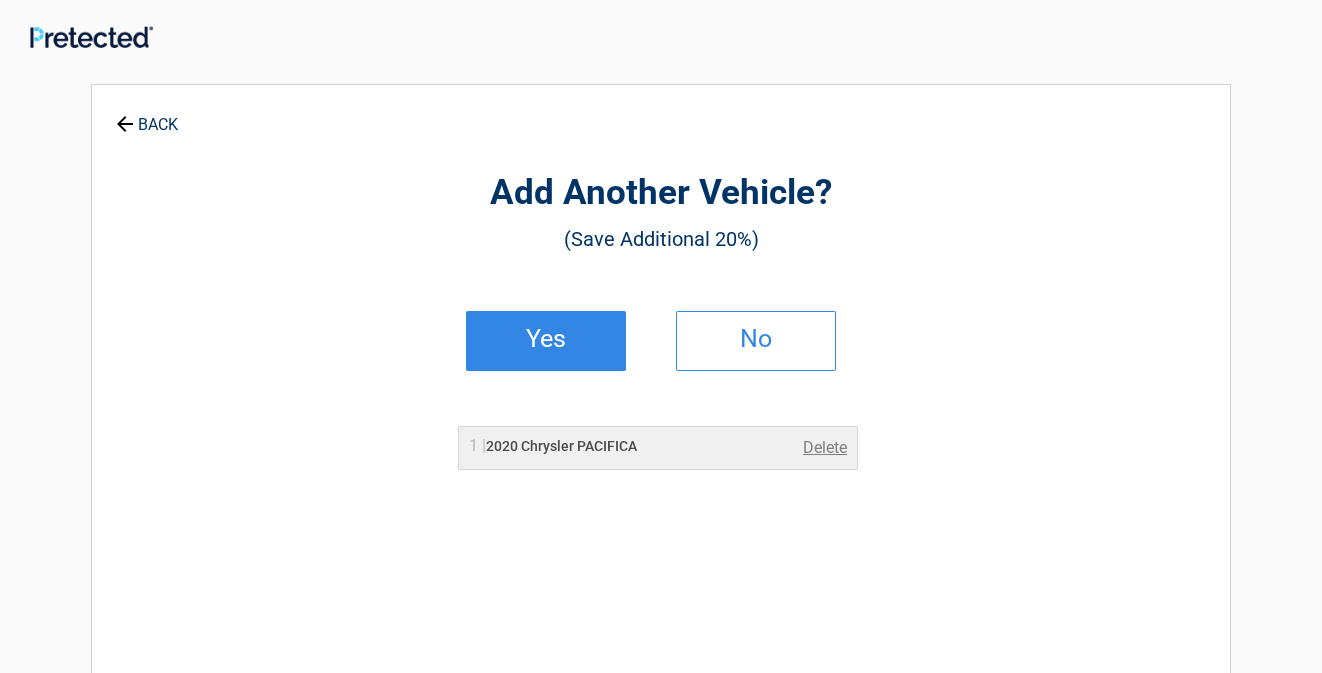 click on "Yes" at bounding box center [546, 339] 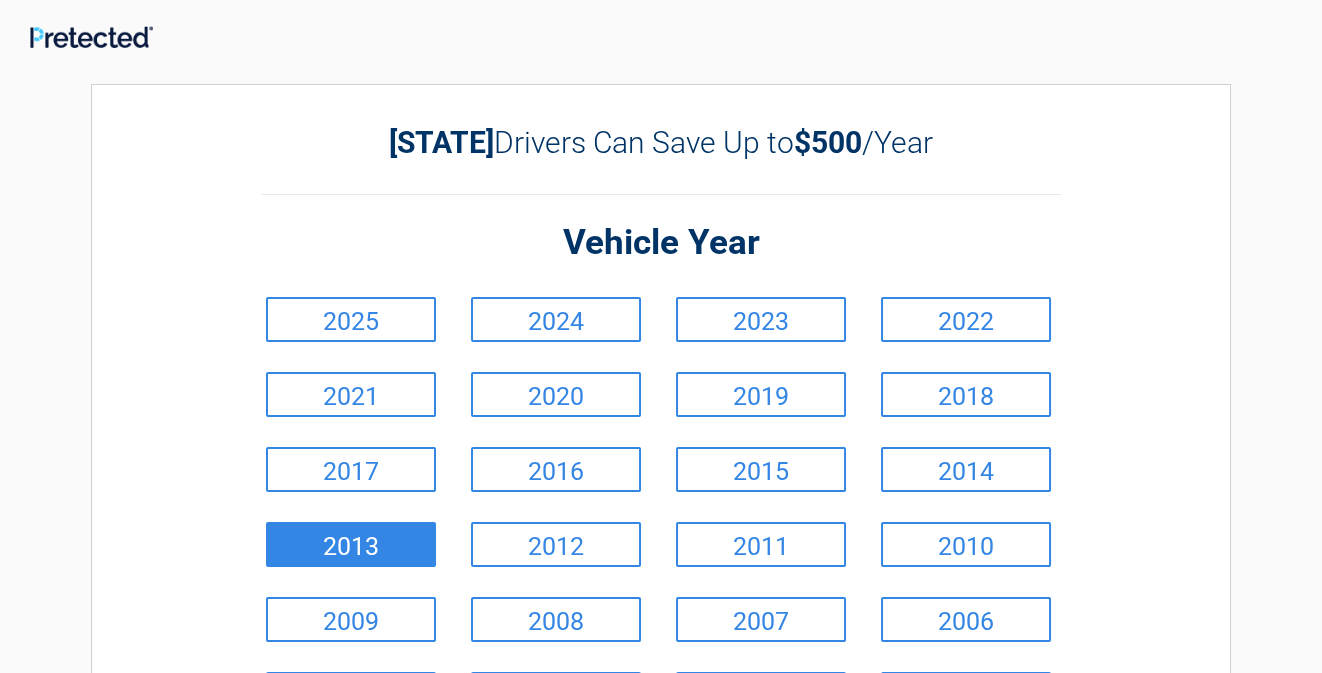 click on "2013" at bounding box center (351, 544) 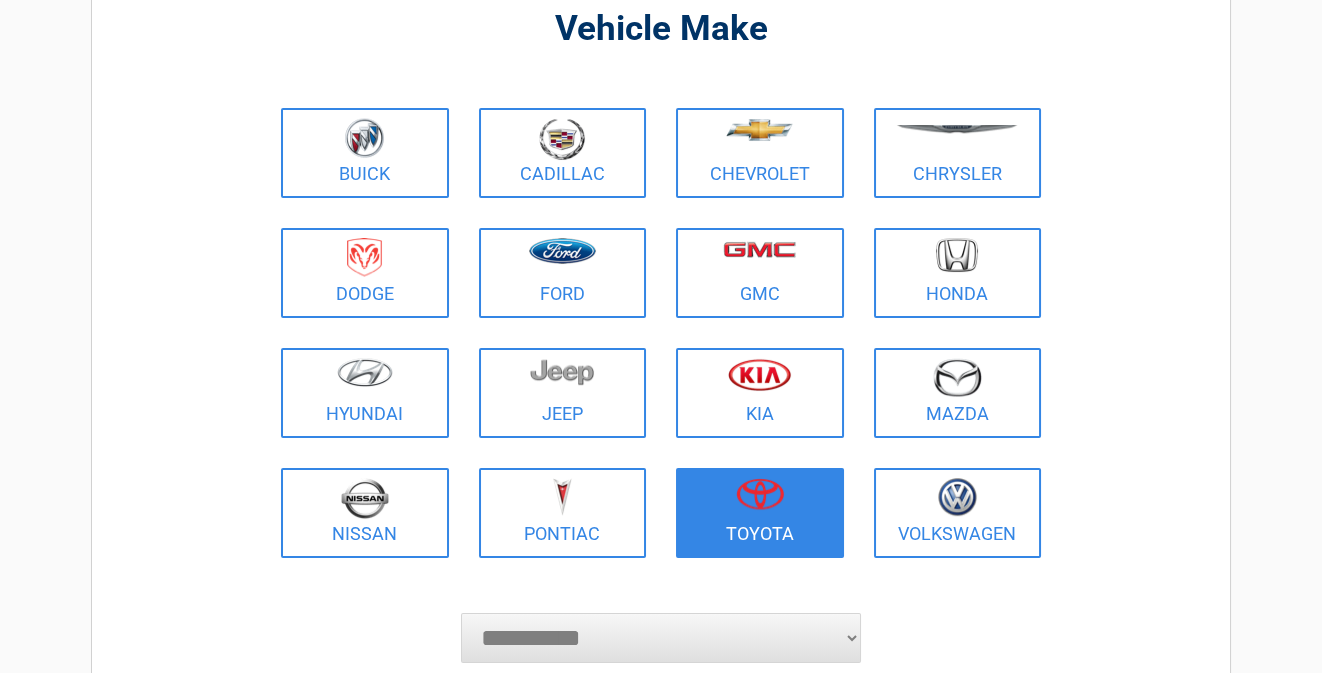 scroll, scrollTop: 200, scrollLeft: 0, axis: vertical 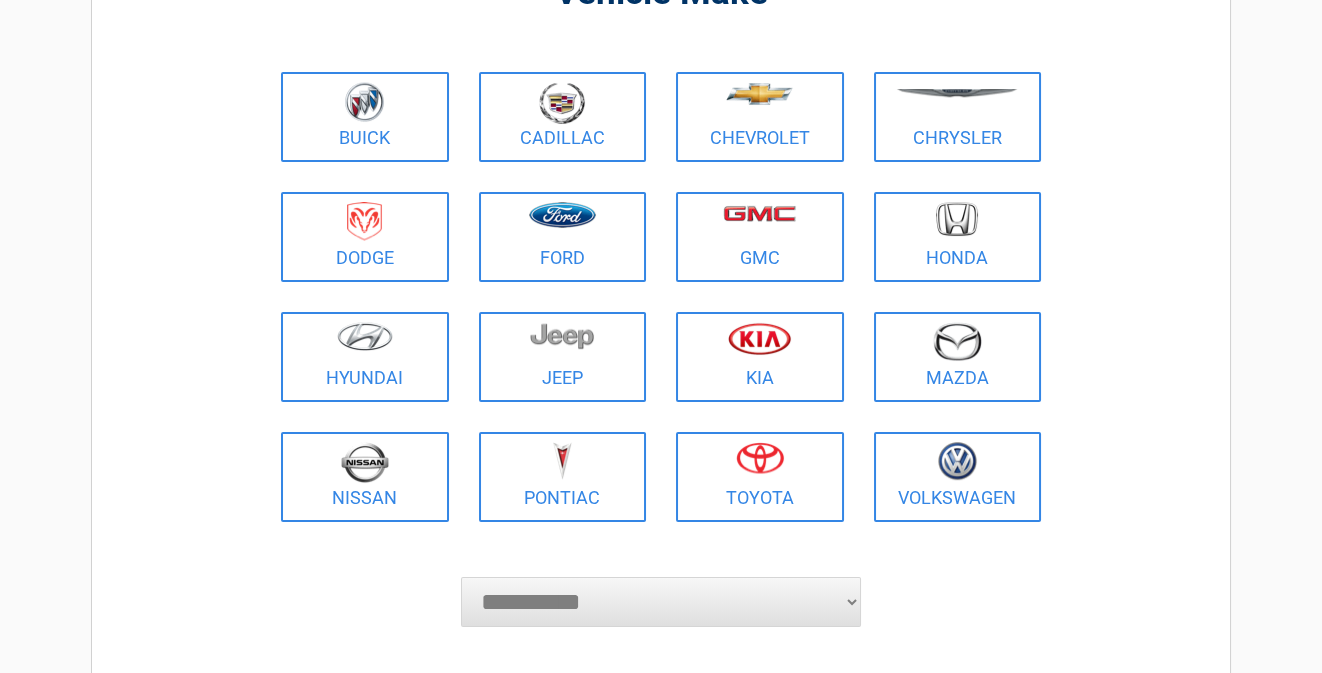 click on "**********" at bounding box center [661, 602] 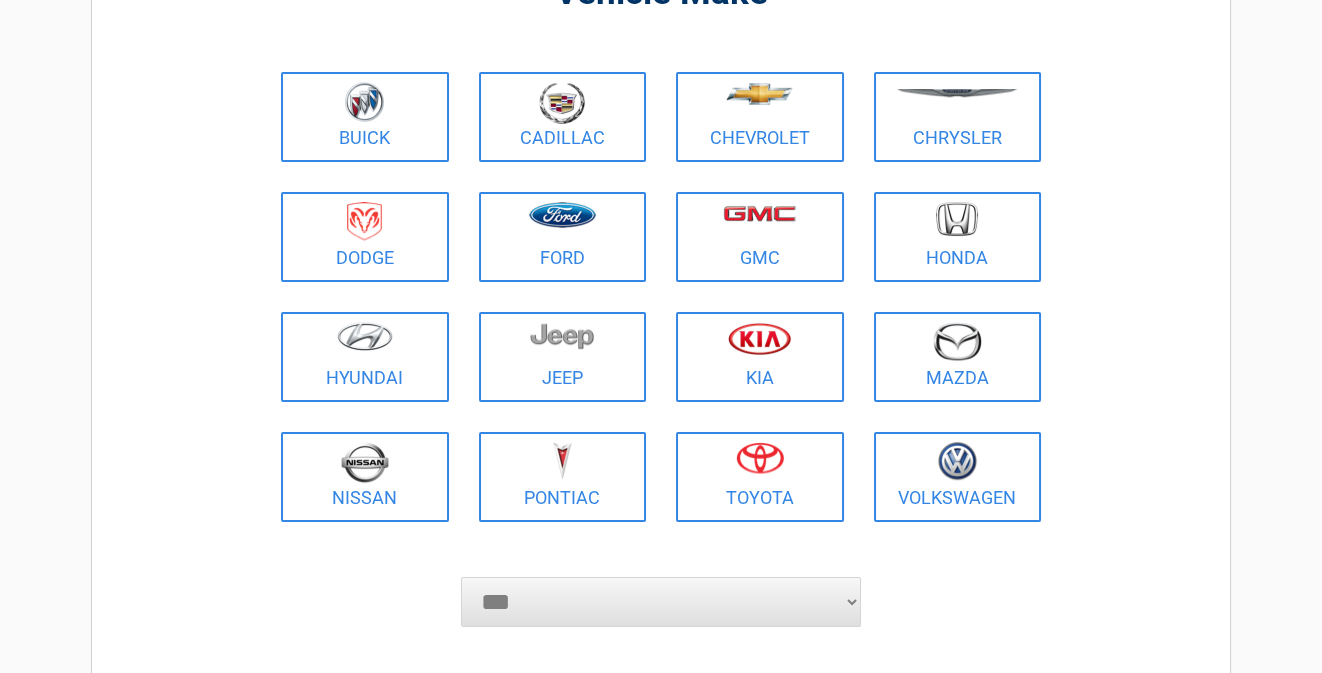 click on "**********" at bounding box center (661, 602) 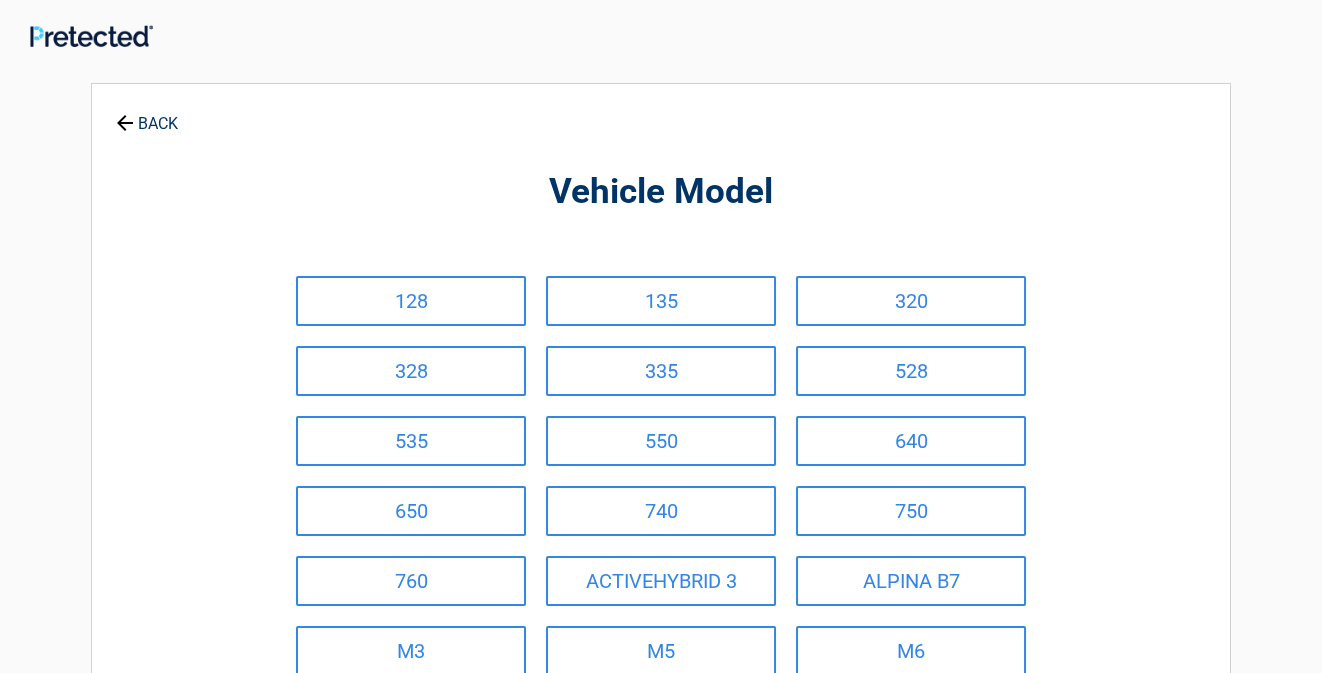 scroll, scrollTop: 0, scrollLeft: 0, axis: both 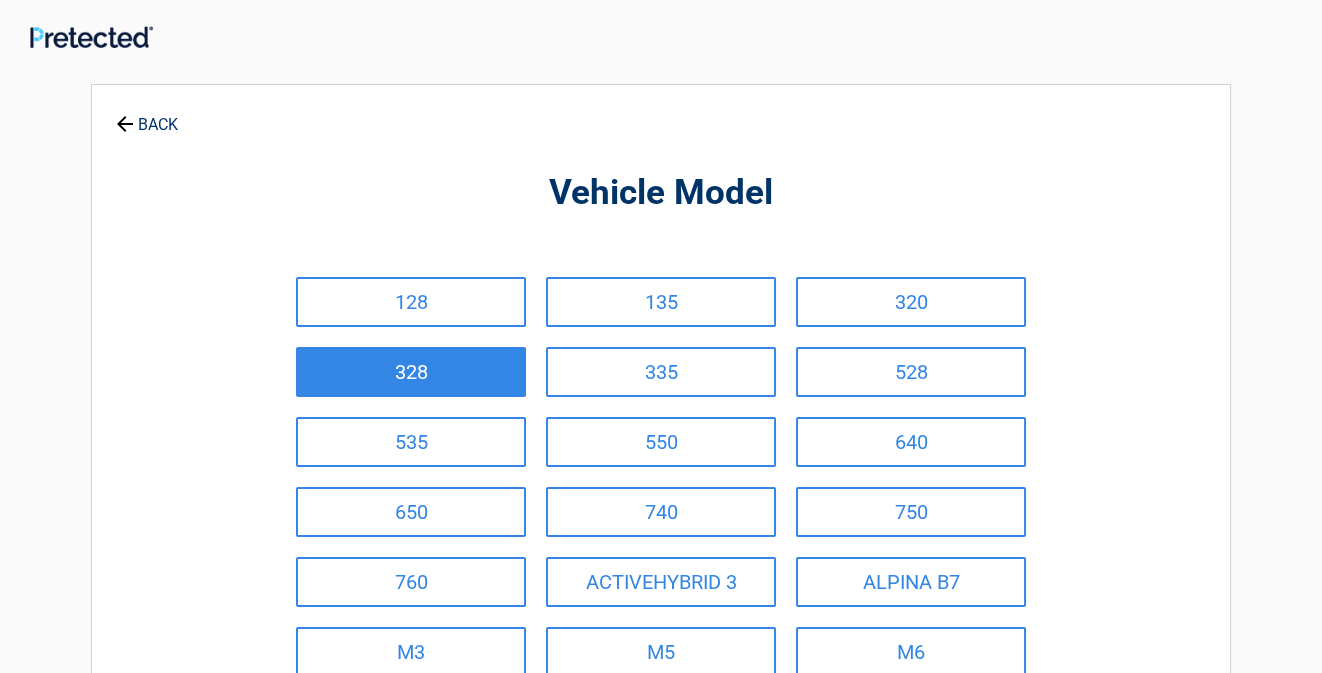 click on "328" at bounding box center [411, 372] 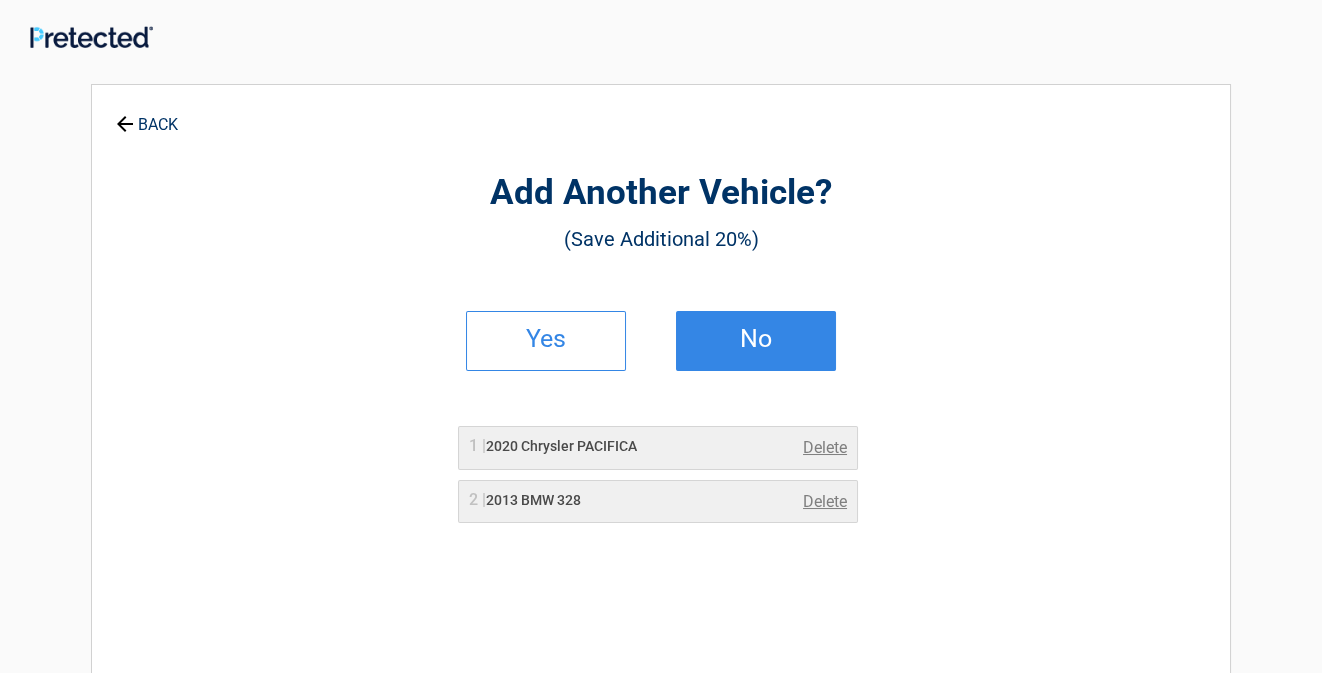click on "No" at bounding box center (756, 339) 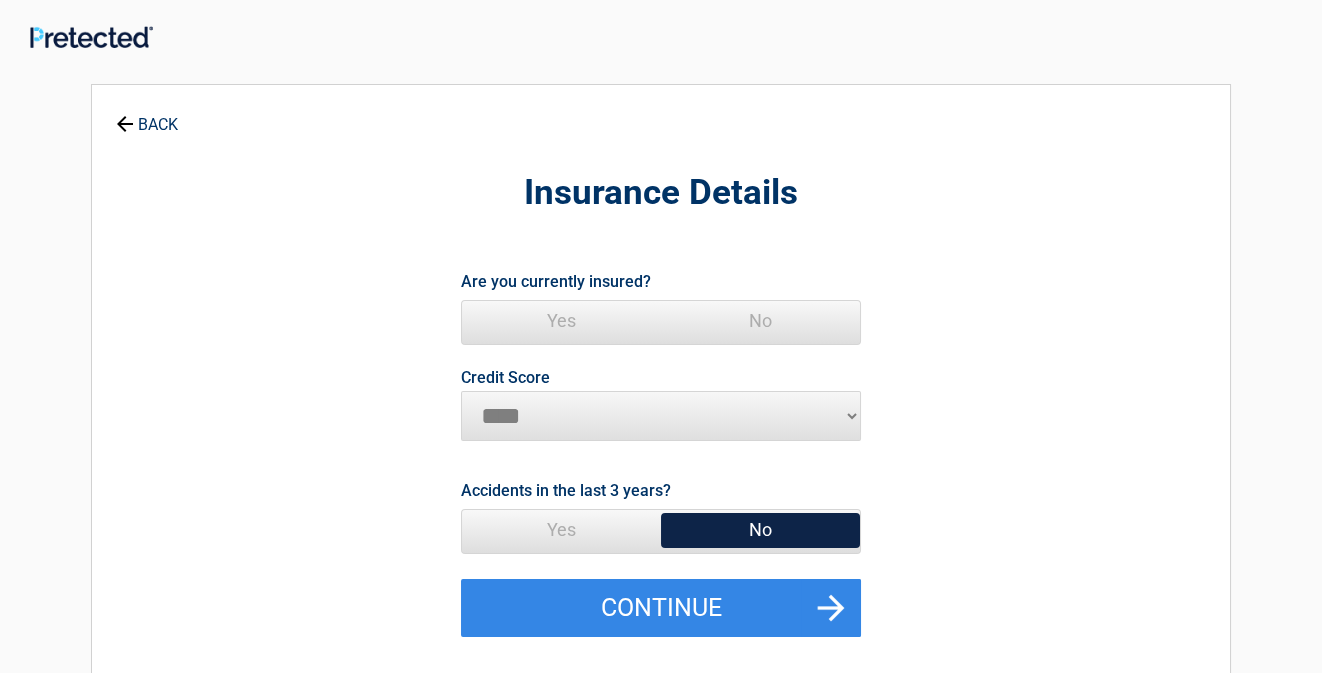 click on "Yes" at bounding box center [561, 321] 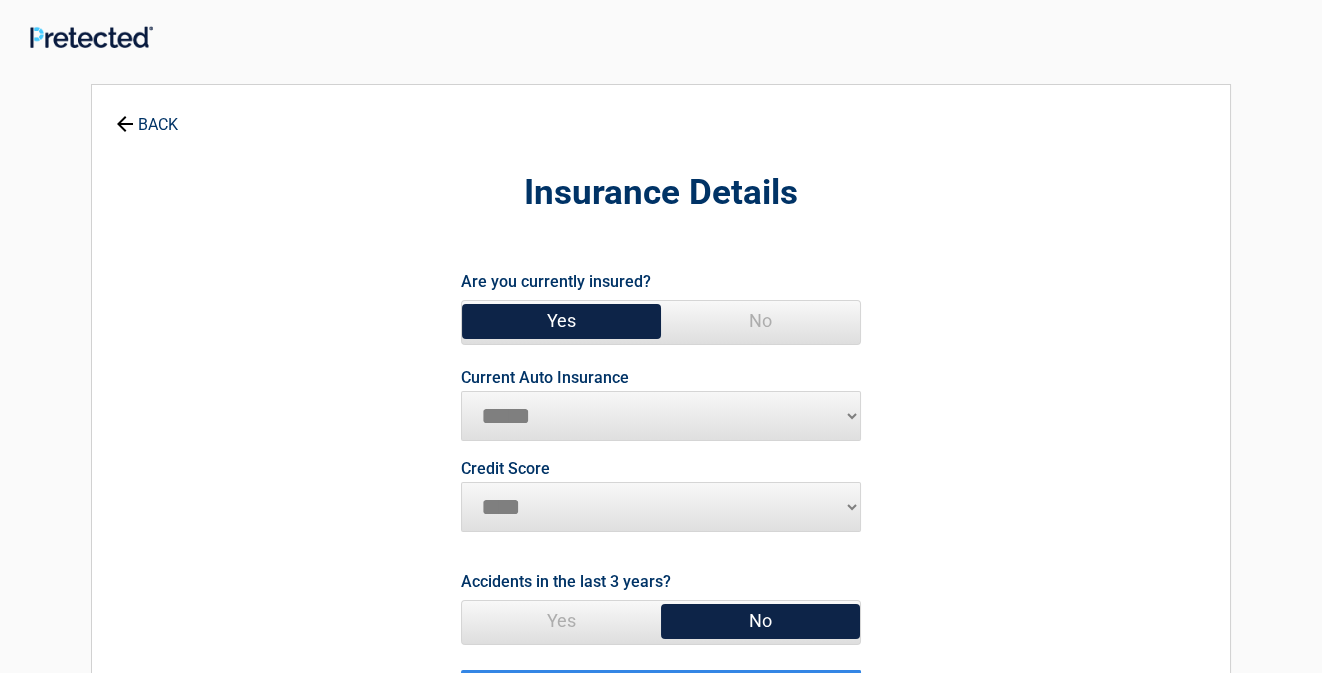 click on "**********" at bounding box center (661, 416) 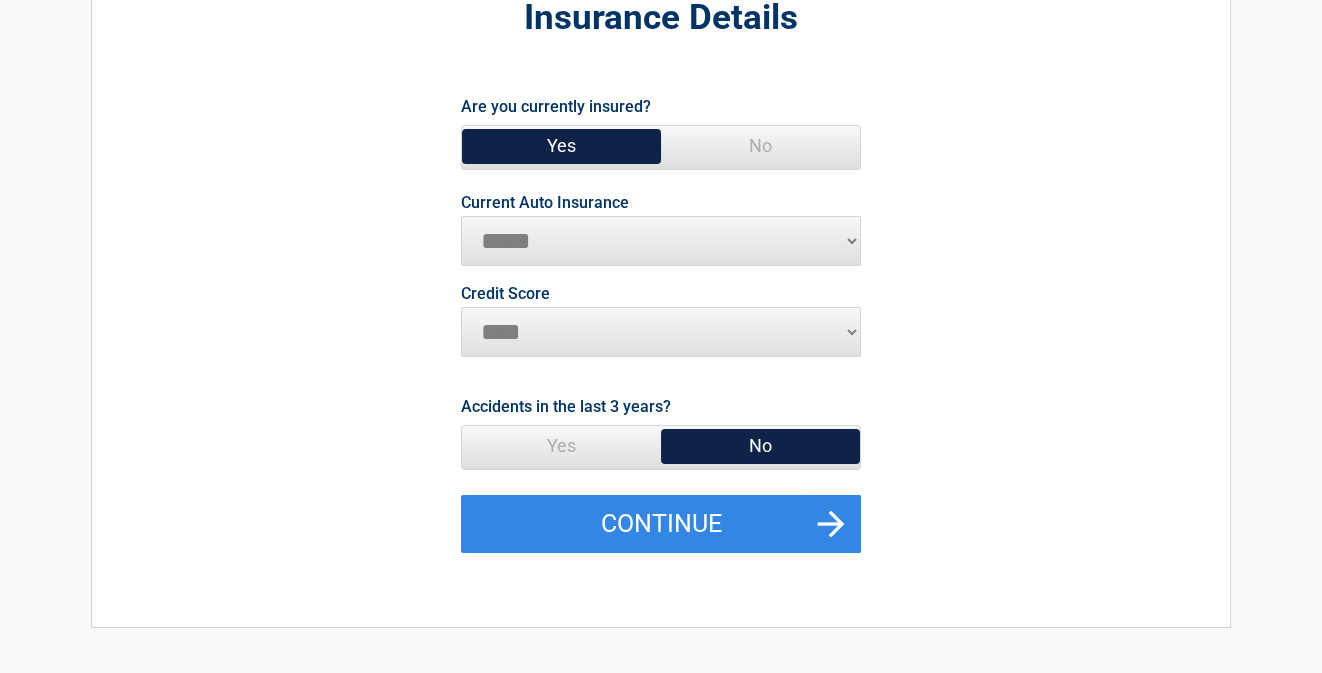 scroll, scrollTop: 200, scrollLeft: 0, axis: vertical 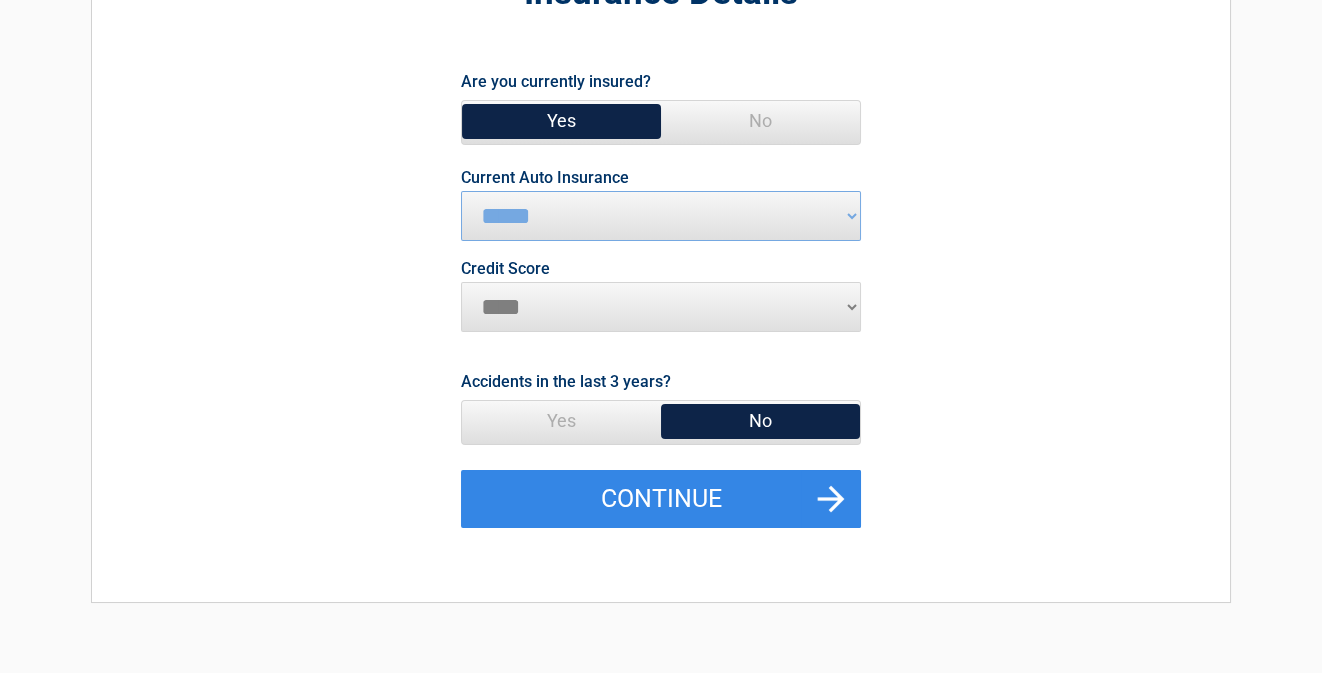 click on "*********
****
*******
****" at bounding box center (661, 307) 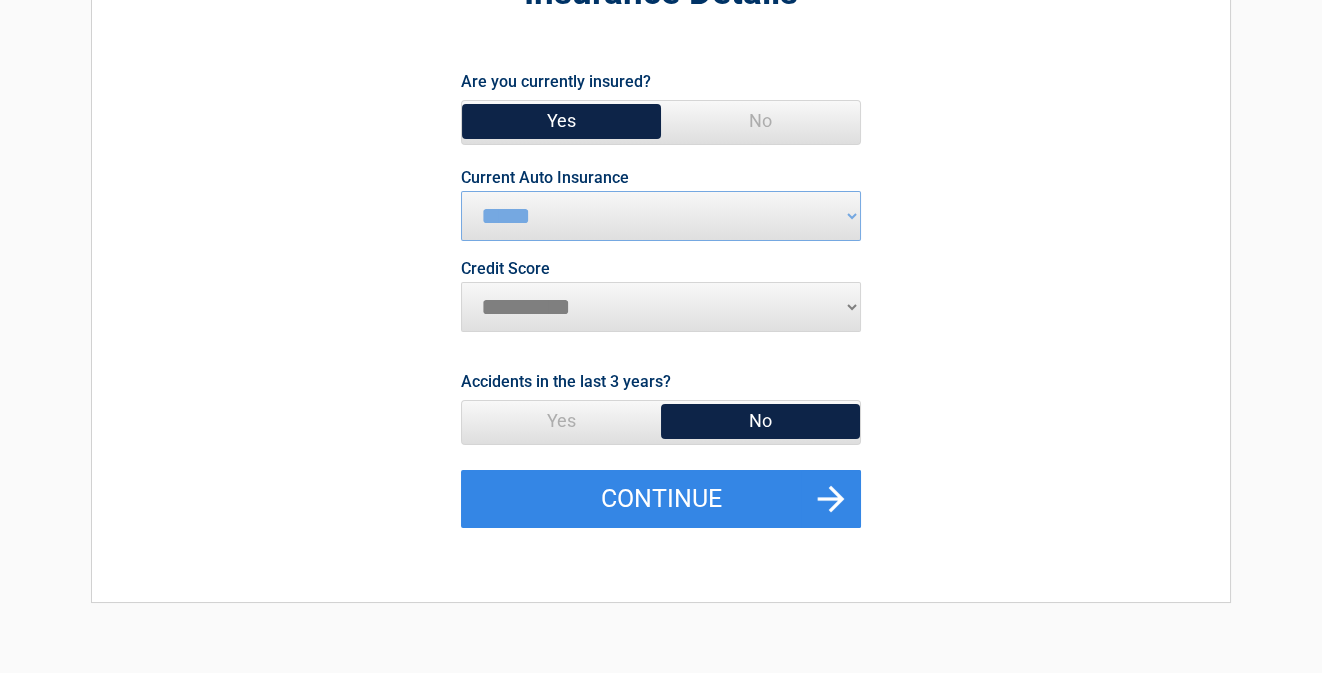 click on "No" at bounding box center (760, 421) 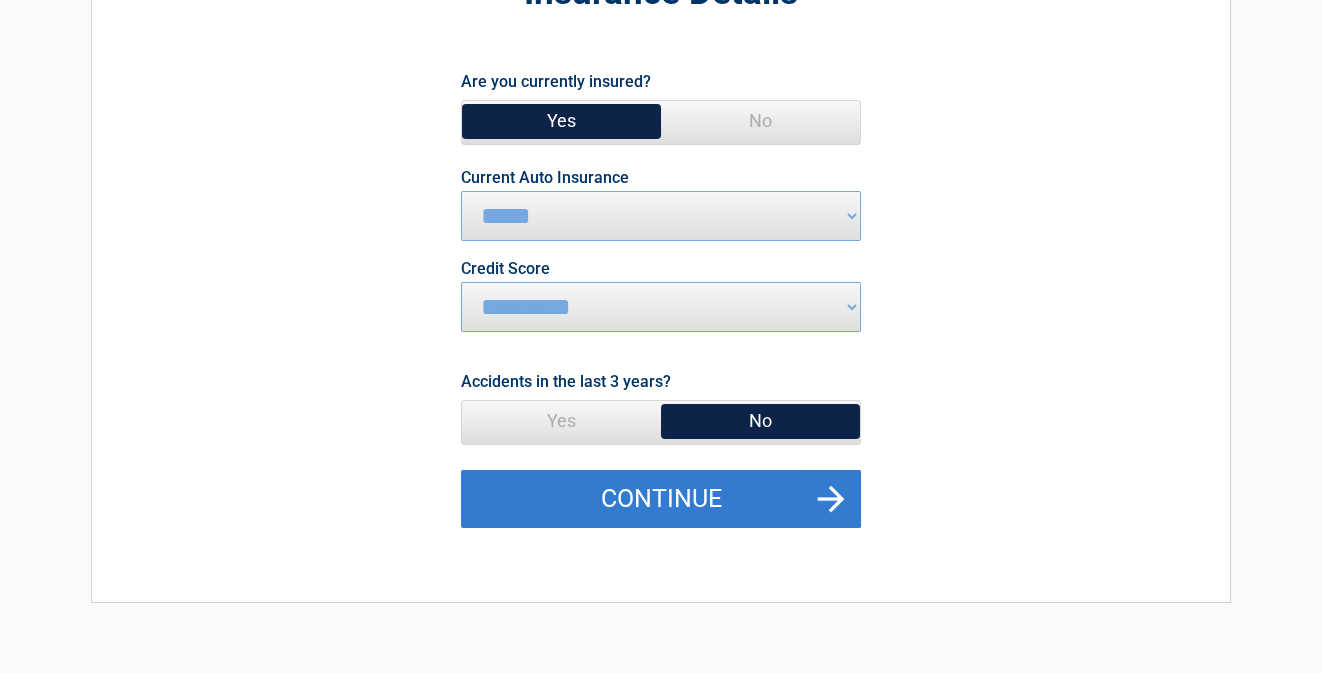 click on "Continue" at bounding box center (661, 499) 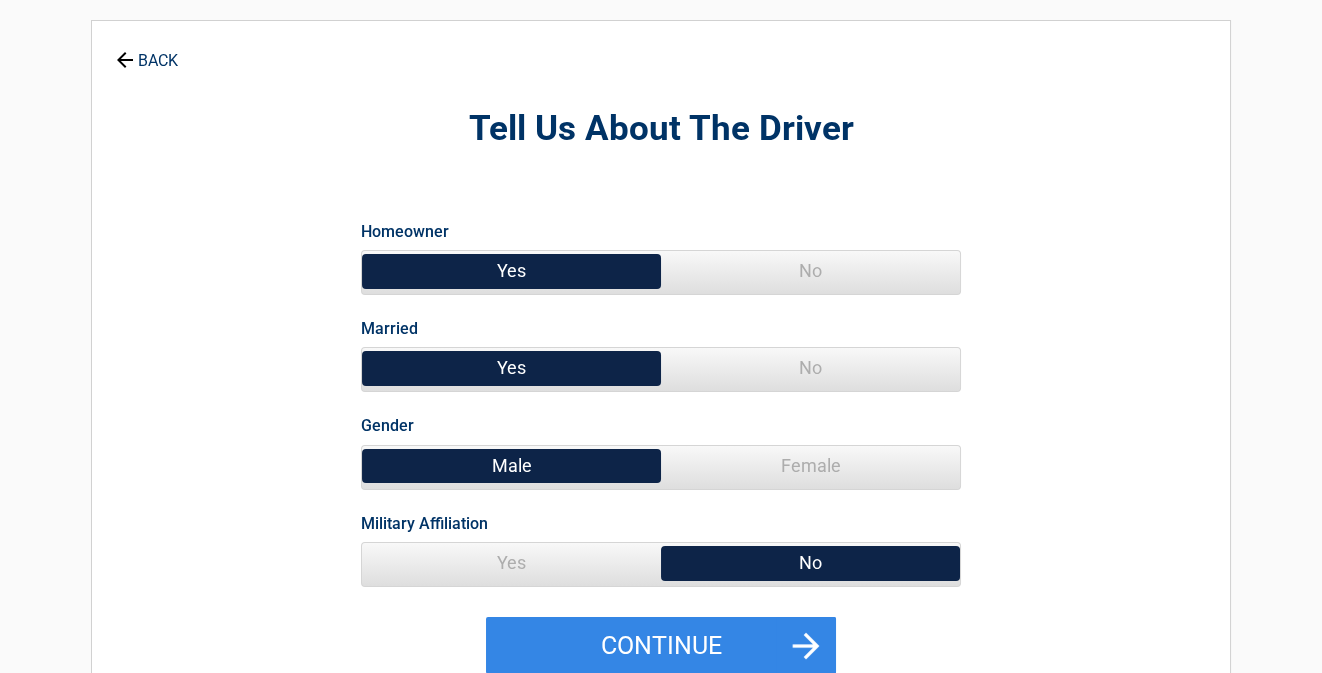 scroll, scrollTop: 100, scrollLeft: 0, axis: vertical 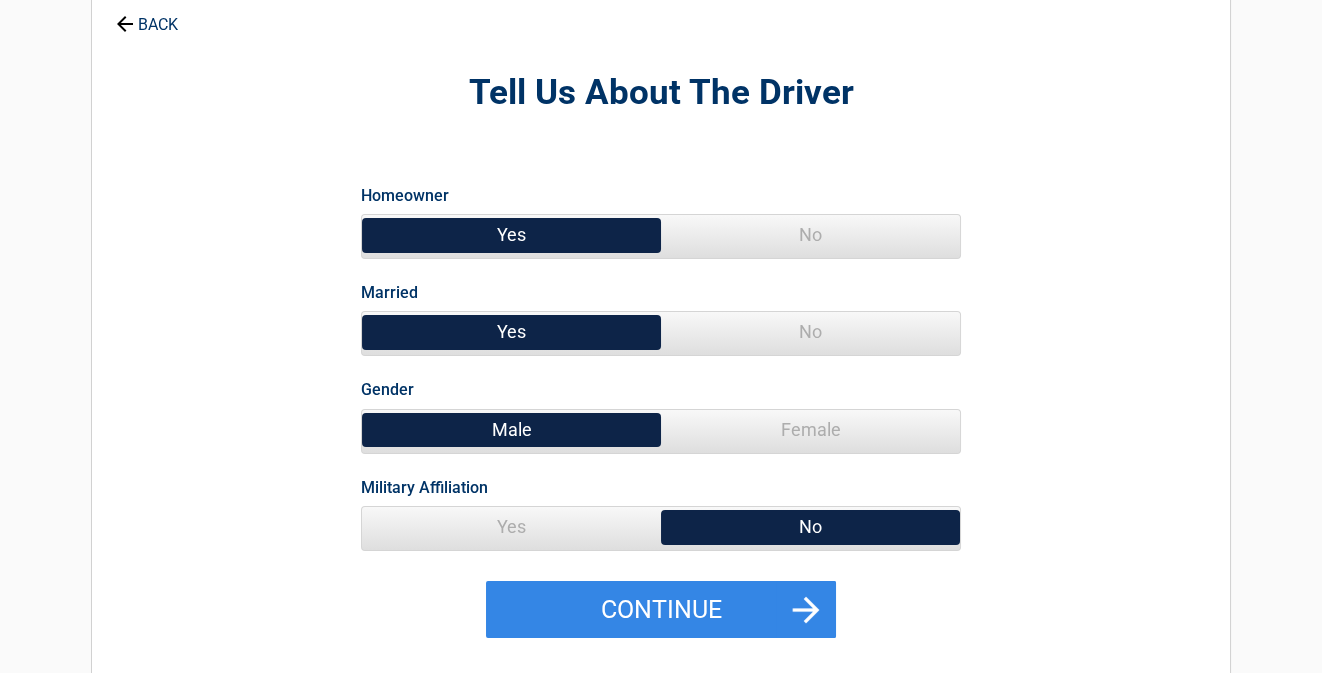 click on "Yes" at bounding box center [511, 527] 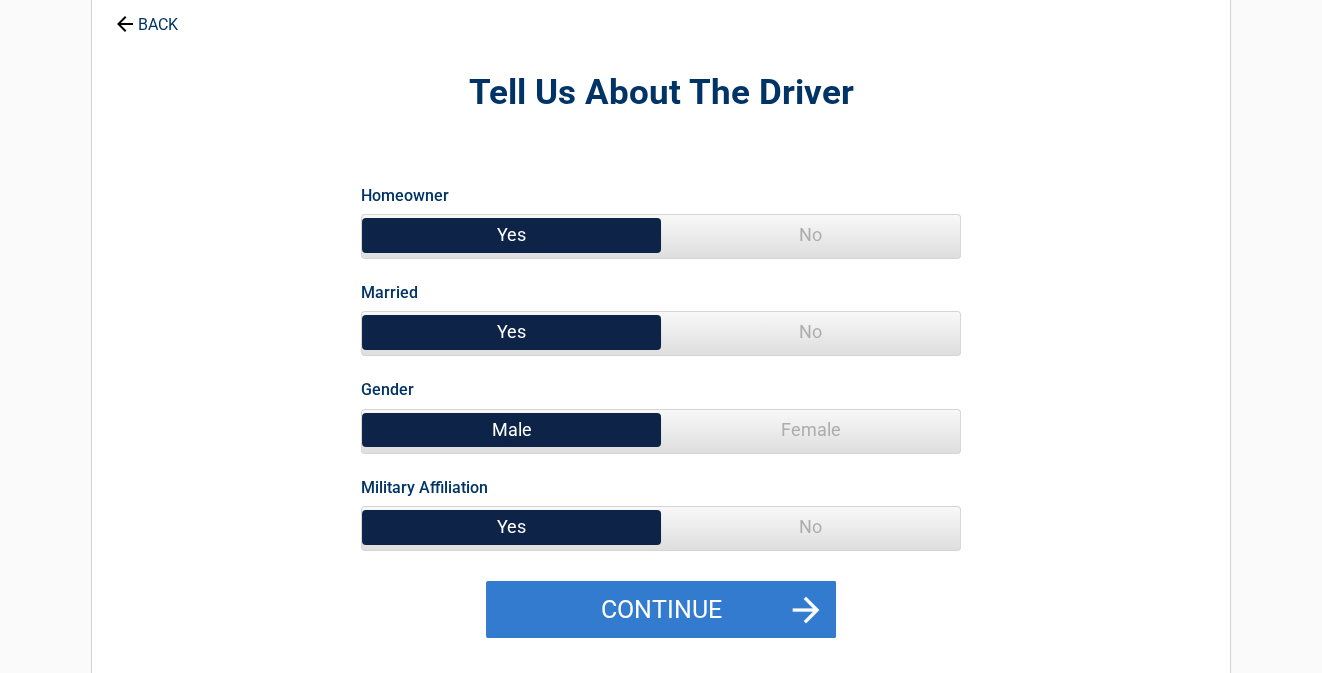 click on "Continue" at bounding box center (661, 610) 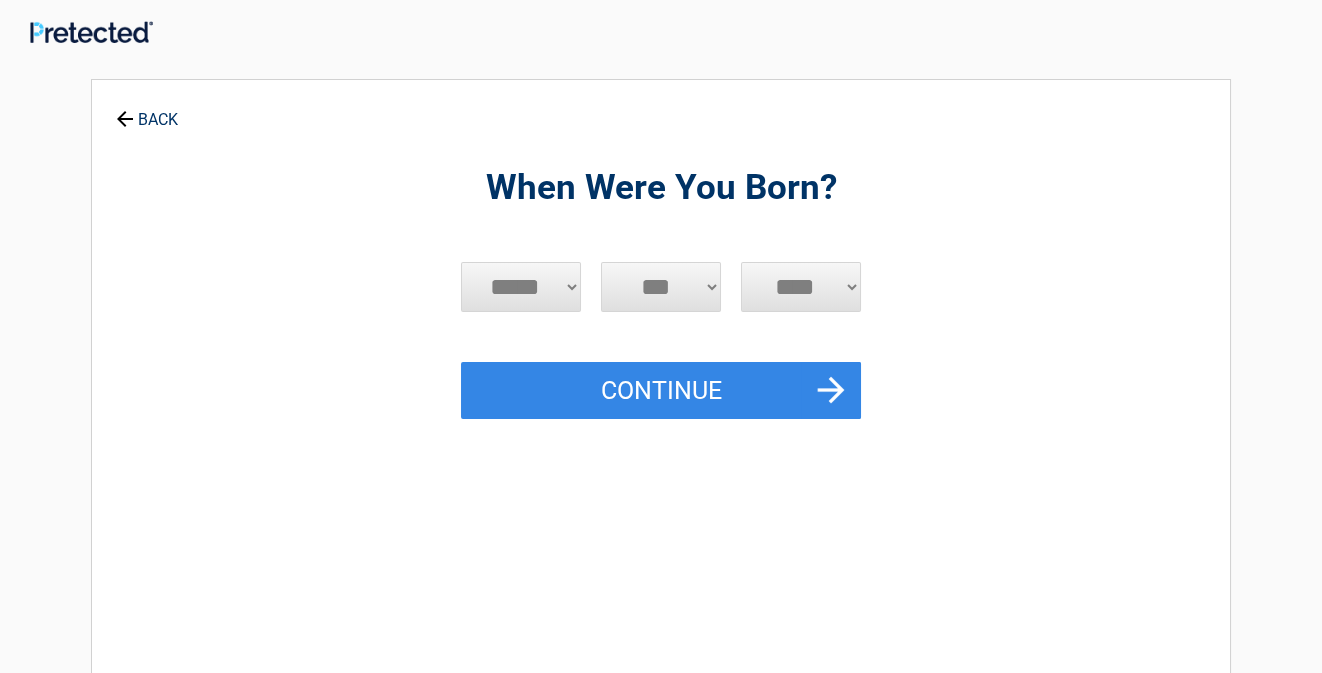 scroll, scrollTop: 0, scrollLeft: 0, axis: both 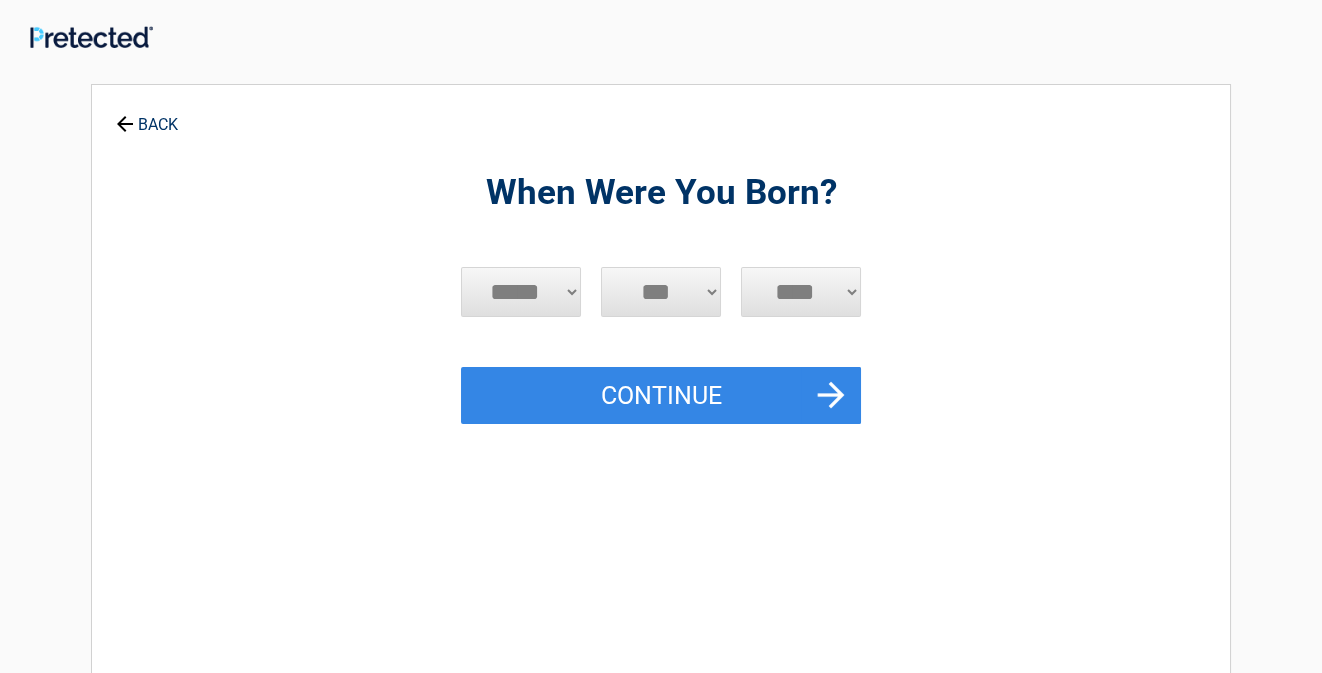 click on "*****
***
***
***
***
***
***
***
***
***
***
***
***" at bounding box center (521, 292) 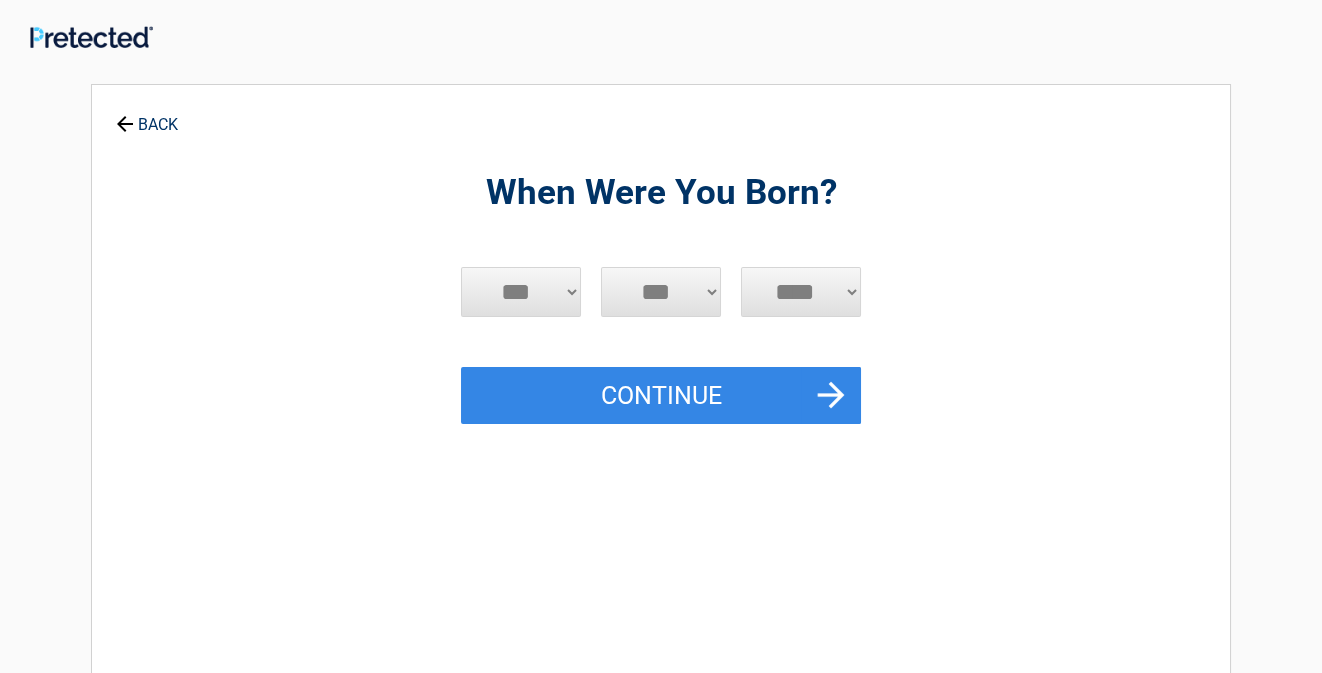 click on "*****
***
***
***
***
***
***
***
***
***
***
***
***" at bounding box center (521, 292) 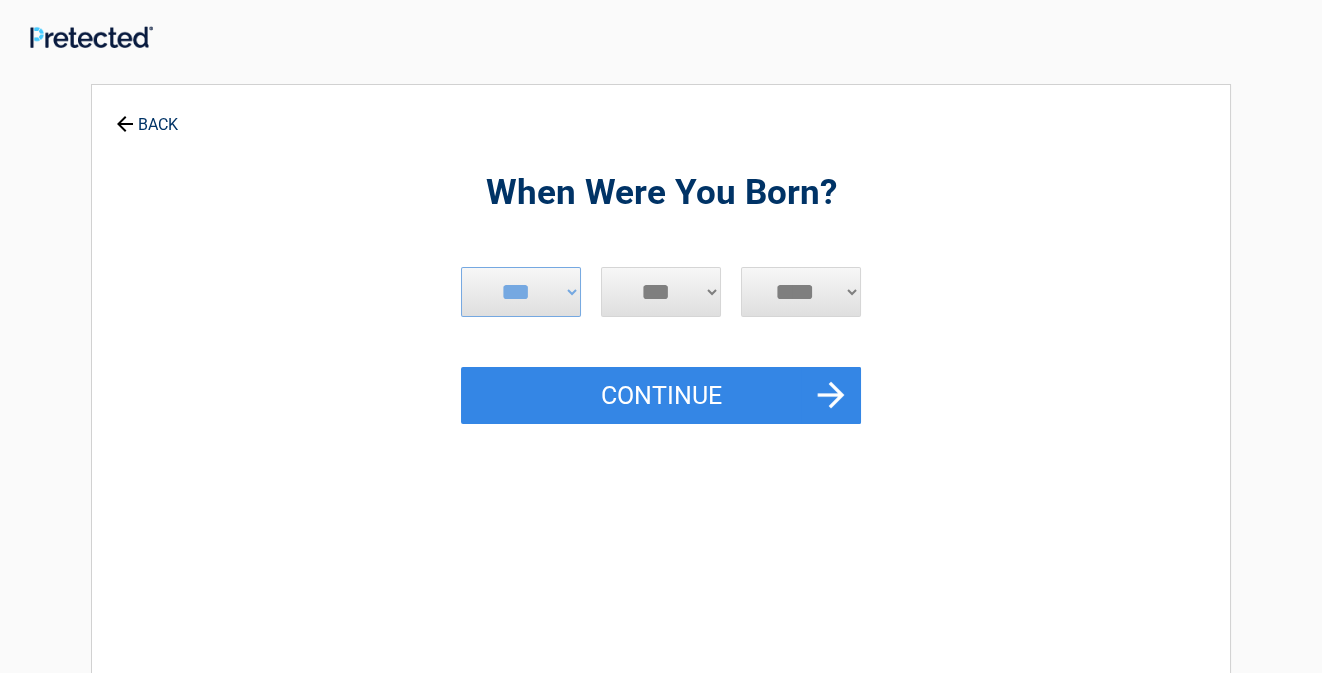 select on "**" 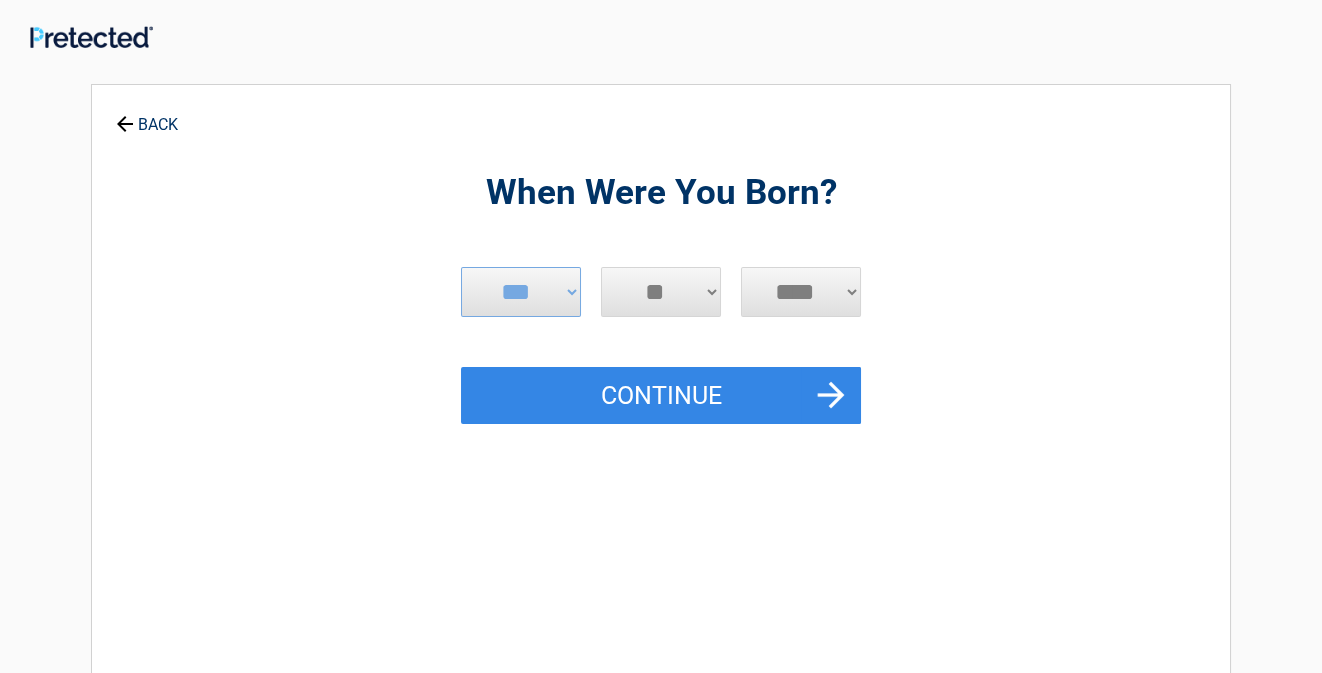 click on "*** * * * * * * * * * ** ** ** ** ** ** ** ** ** ** ** ** ** ** ** ** ** ** ** ** ** **" at bounding box center [661, 292] 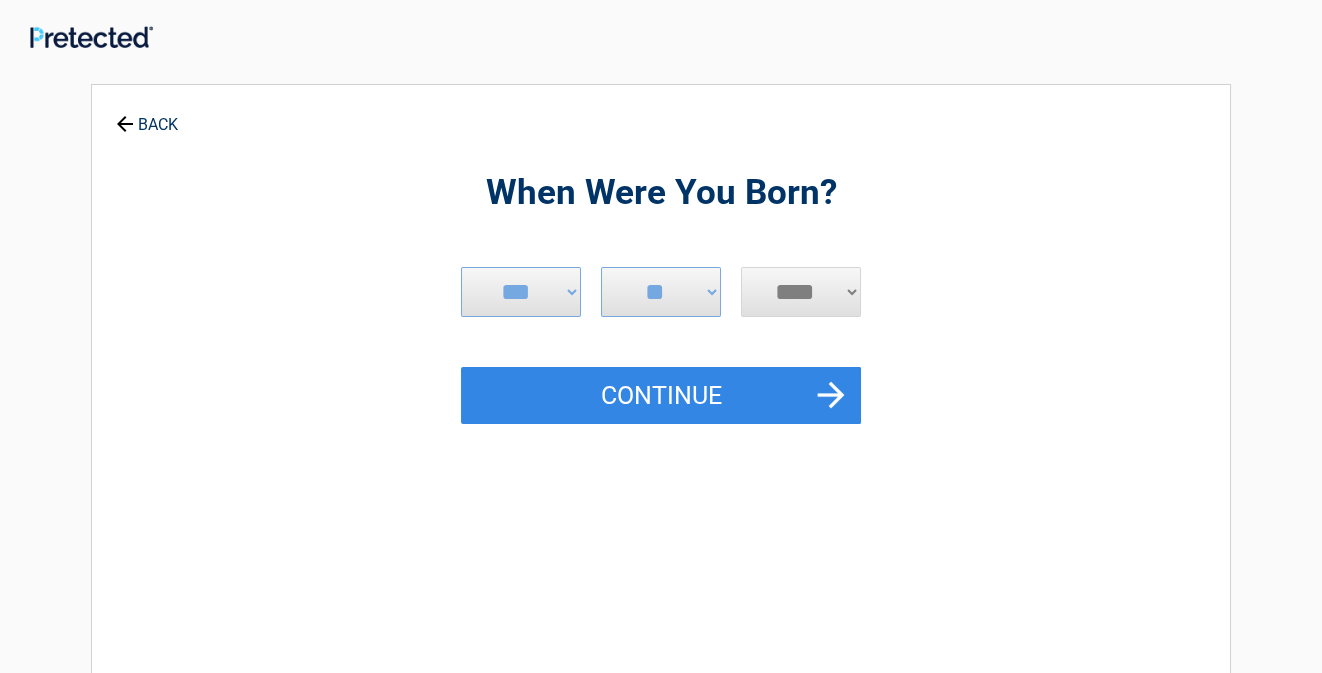 select on "****" 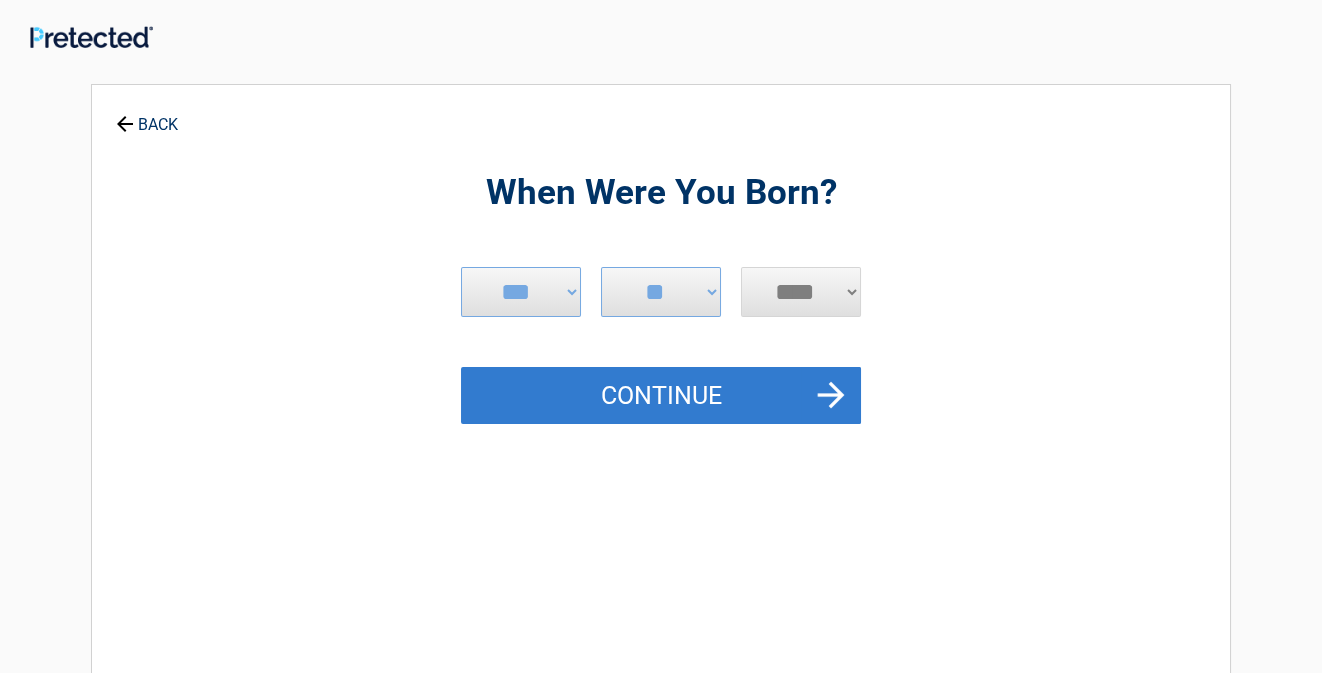 click on "Continue" at bounding box center [661, 396] 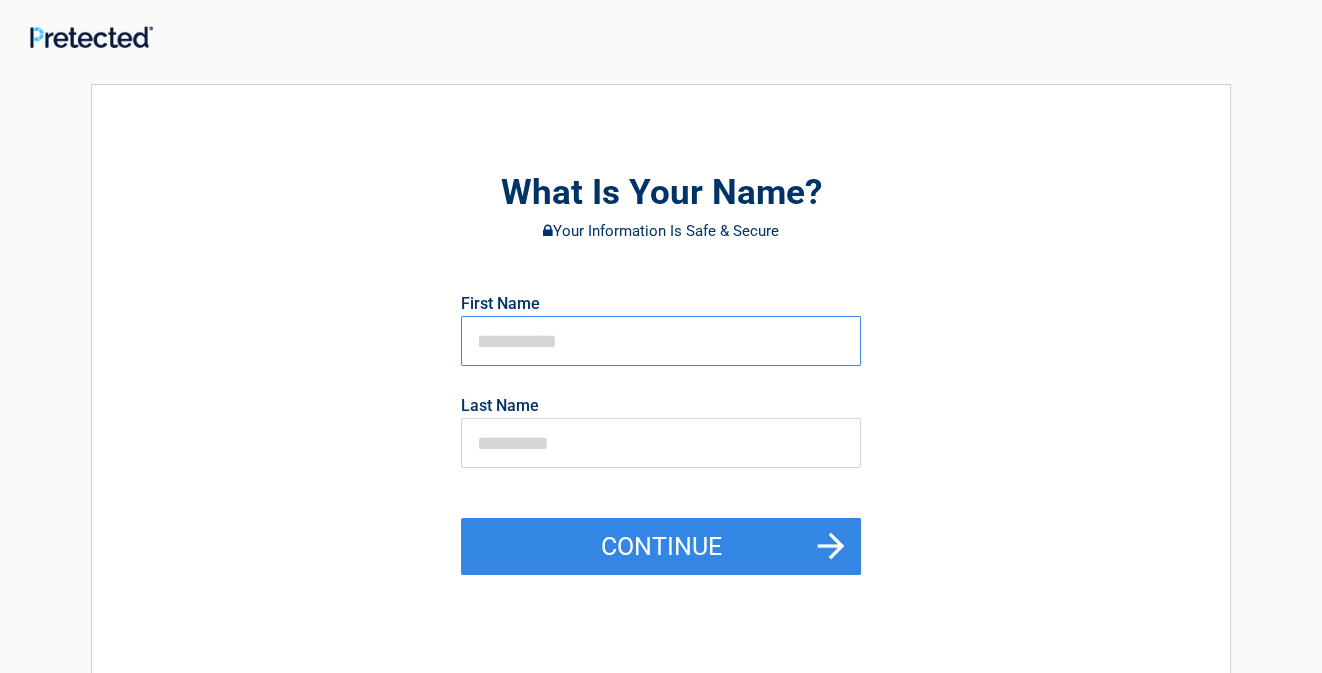 click at bounding box center (661, 341) 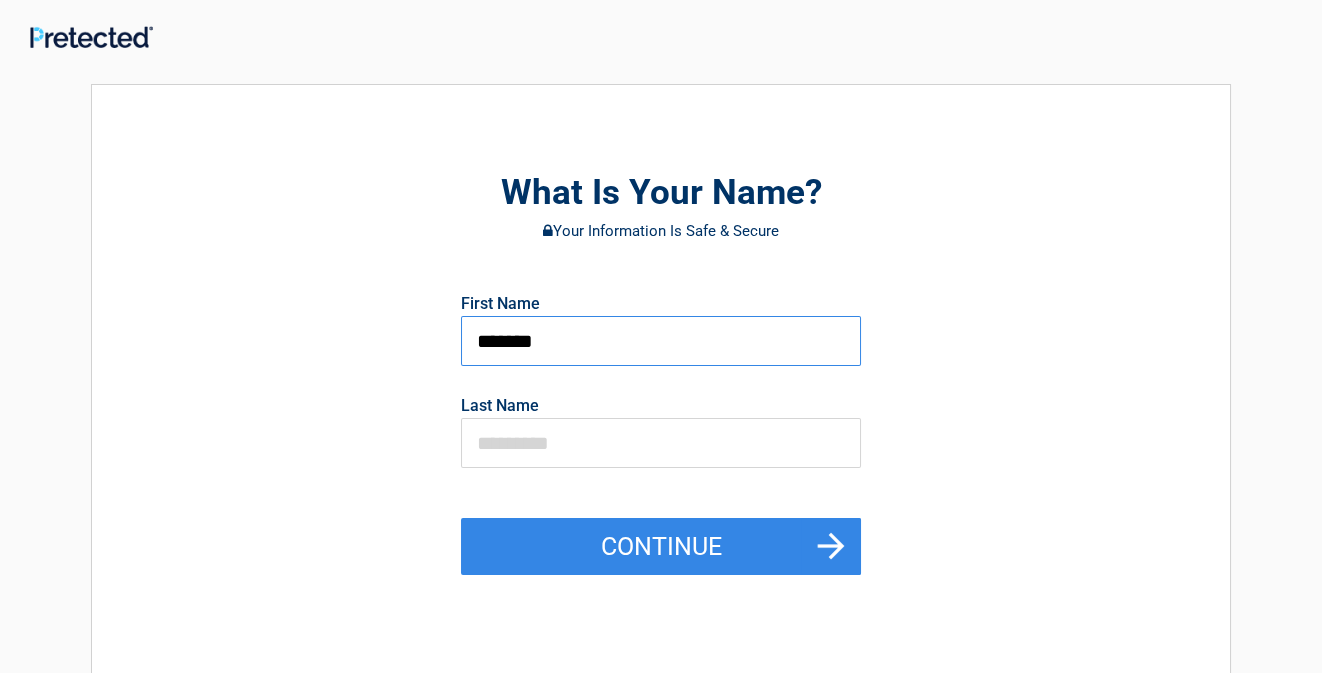 type on "*******" 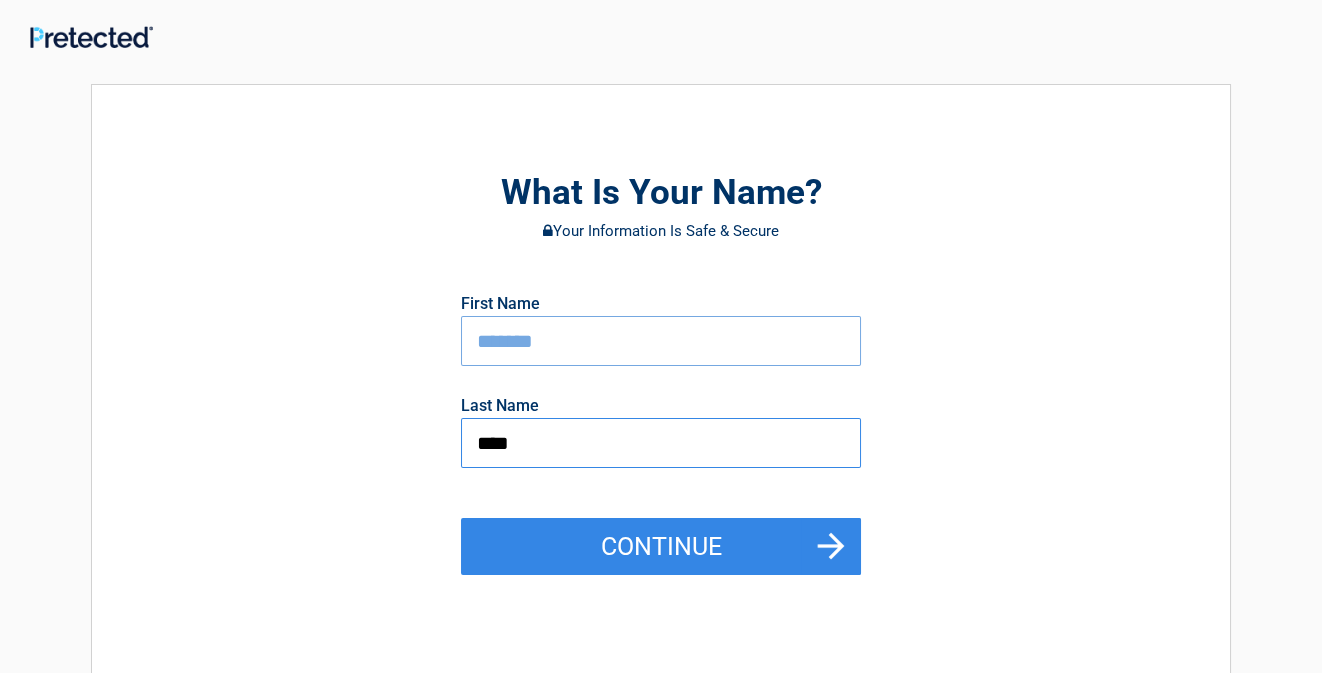 type on "****" 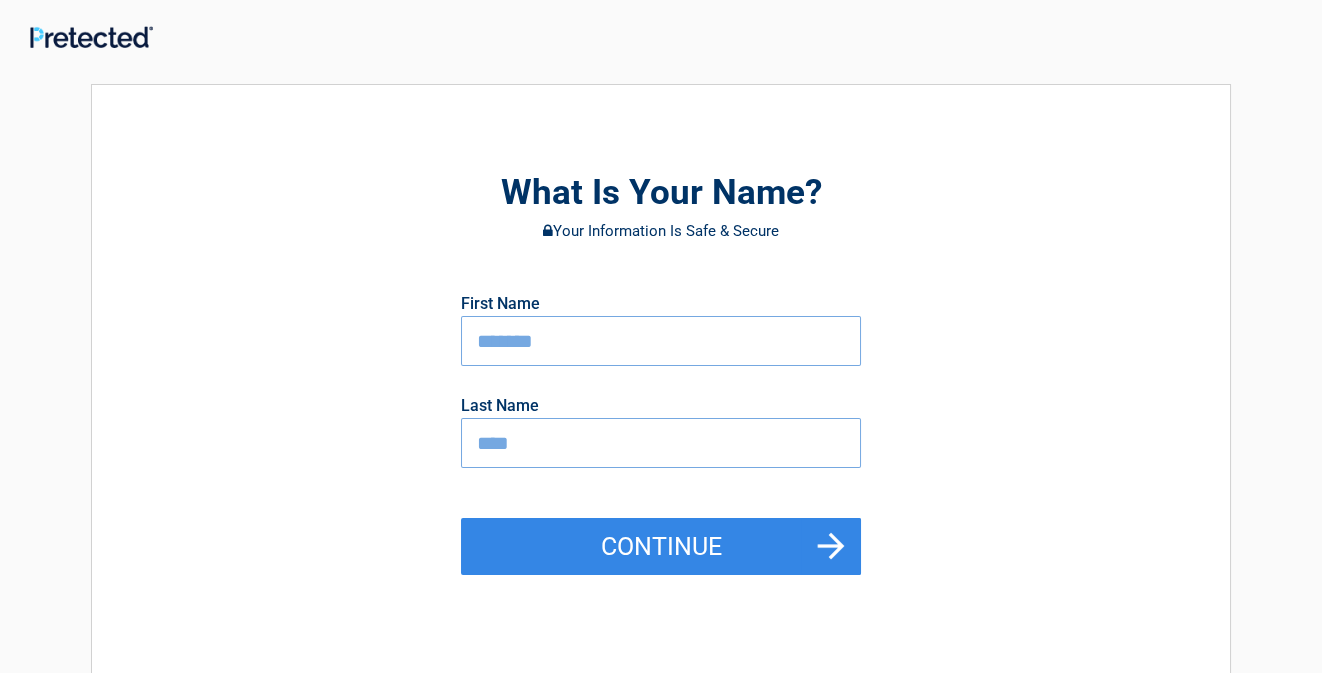 type 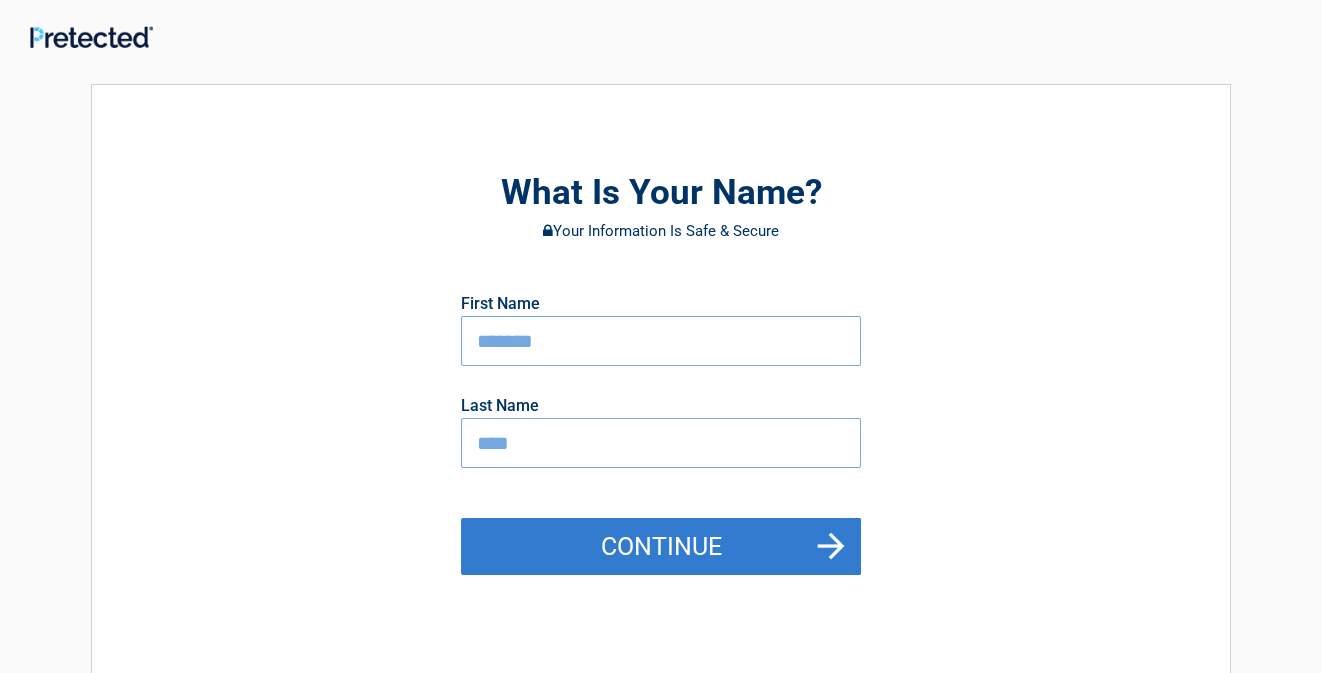 click on "Continue" at bounding box center [661, 547] 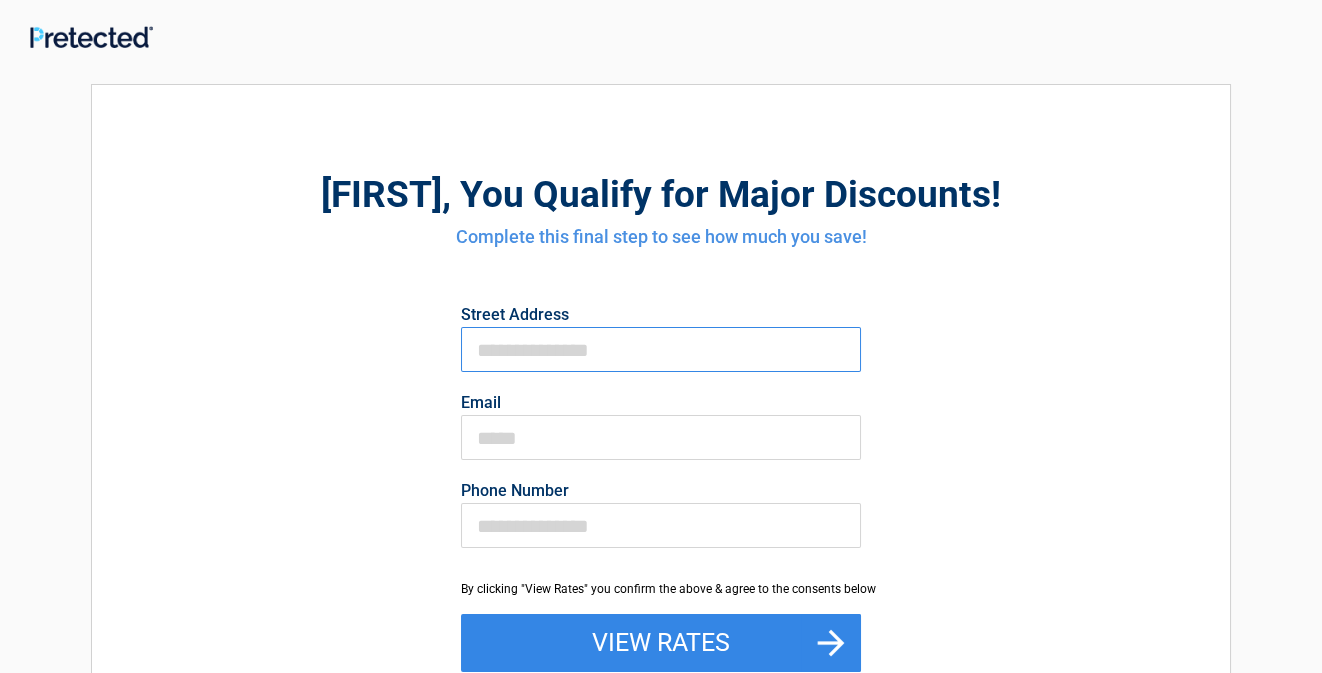 click on "First Name" at bounding box center (661, 349) 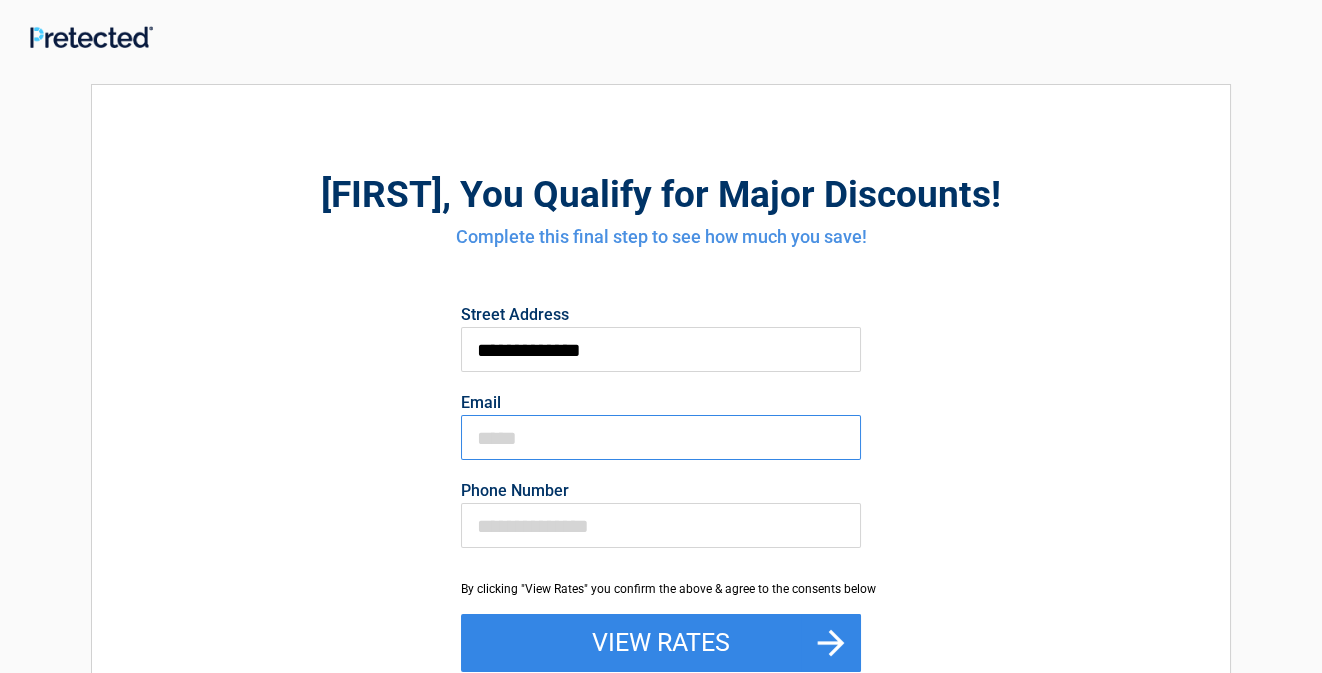 type on "**********" 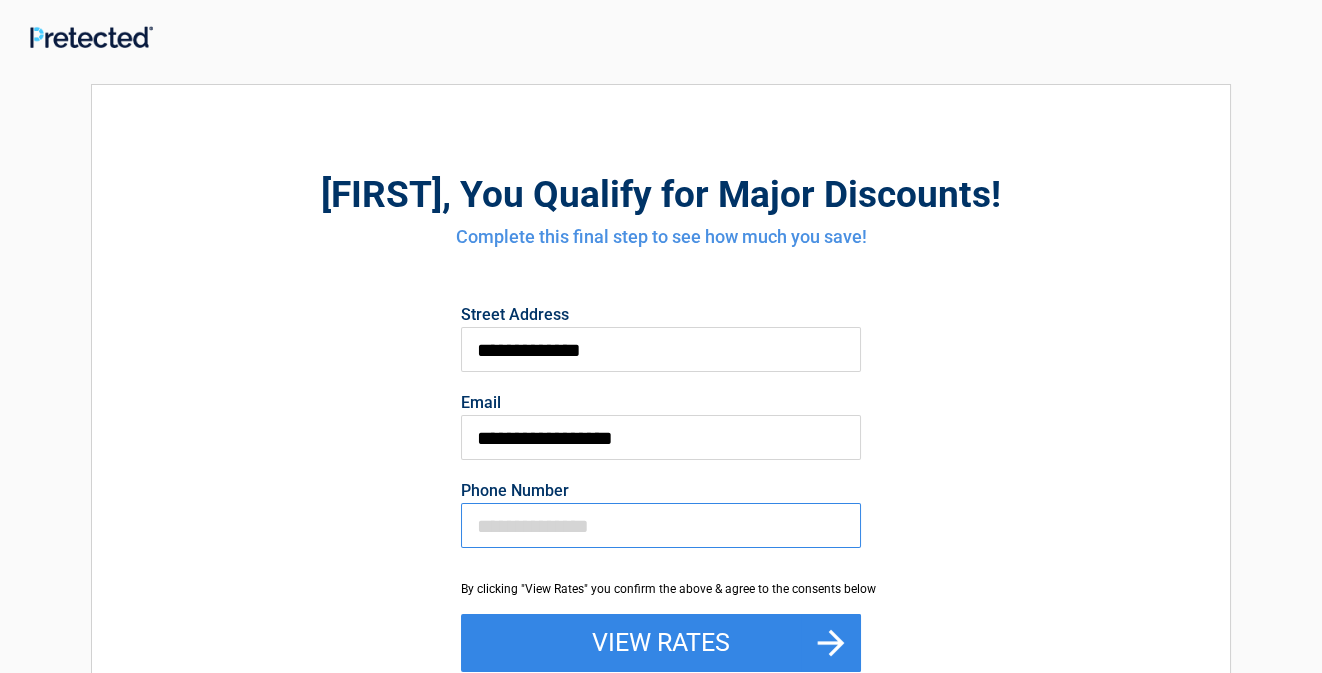 type on "**********" 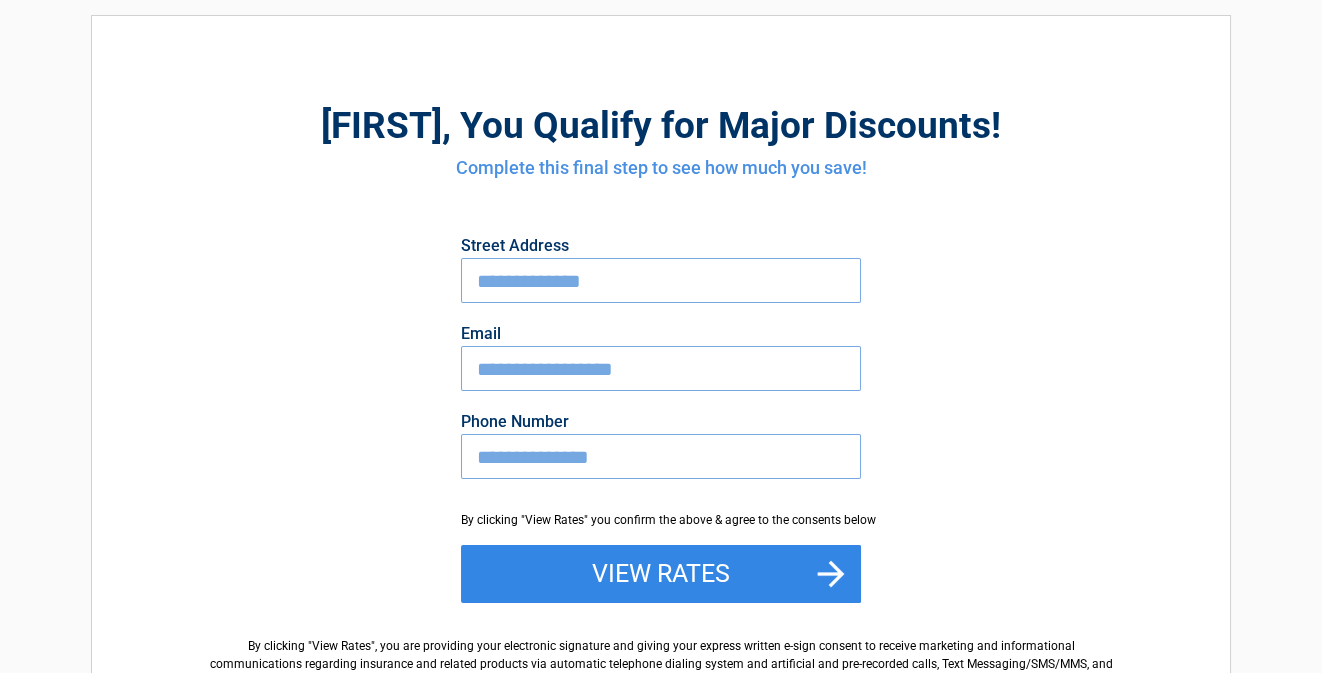 scroll, scrollTop: 100, scrollLeft: 0, axis: vertical 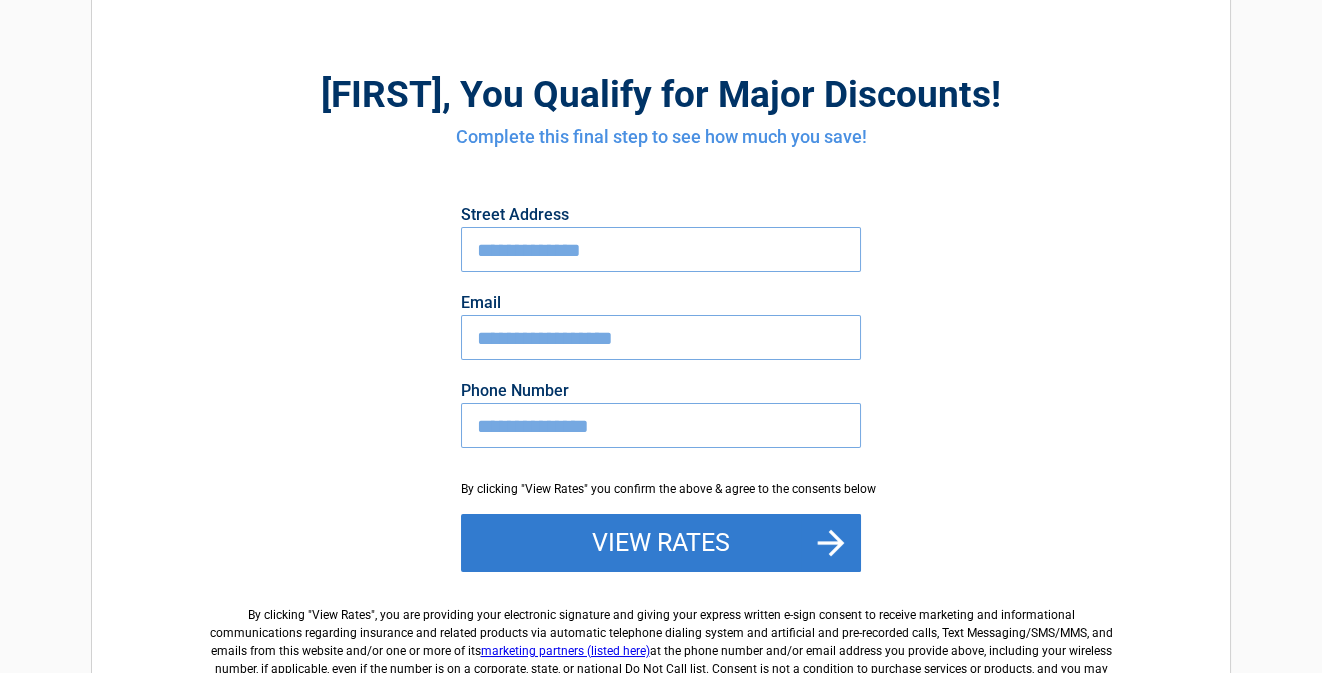 click on "View Rates" at bounding box center (661, 543) 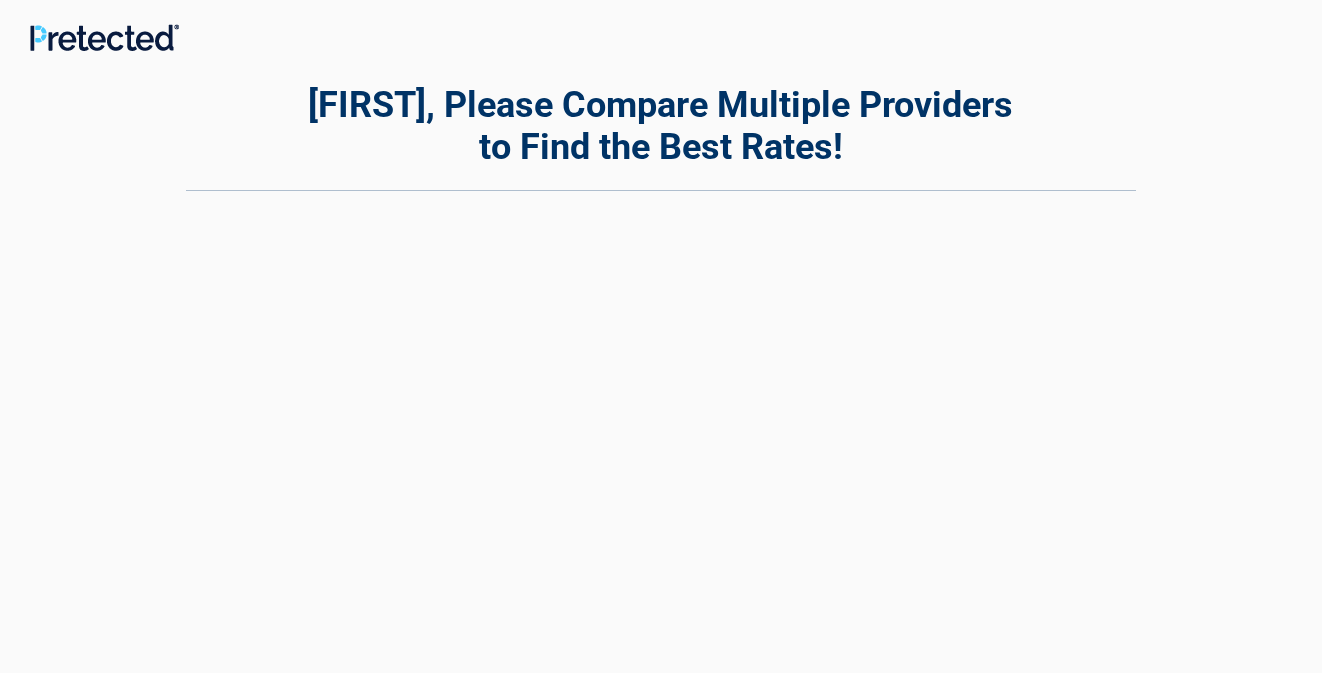 scroll, scrollTop: 0, scrollLeft: 0, axis: both 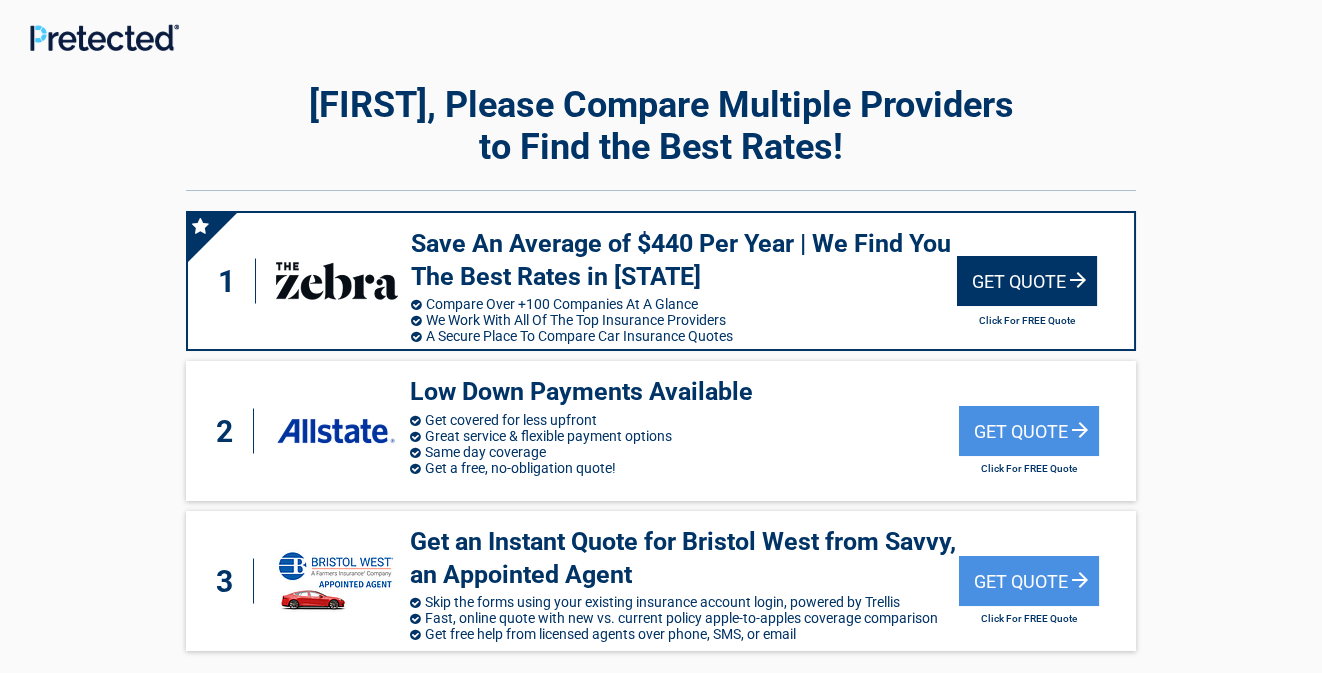 click on "Get Quote" at bounding box center [1027, 281] 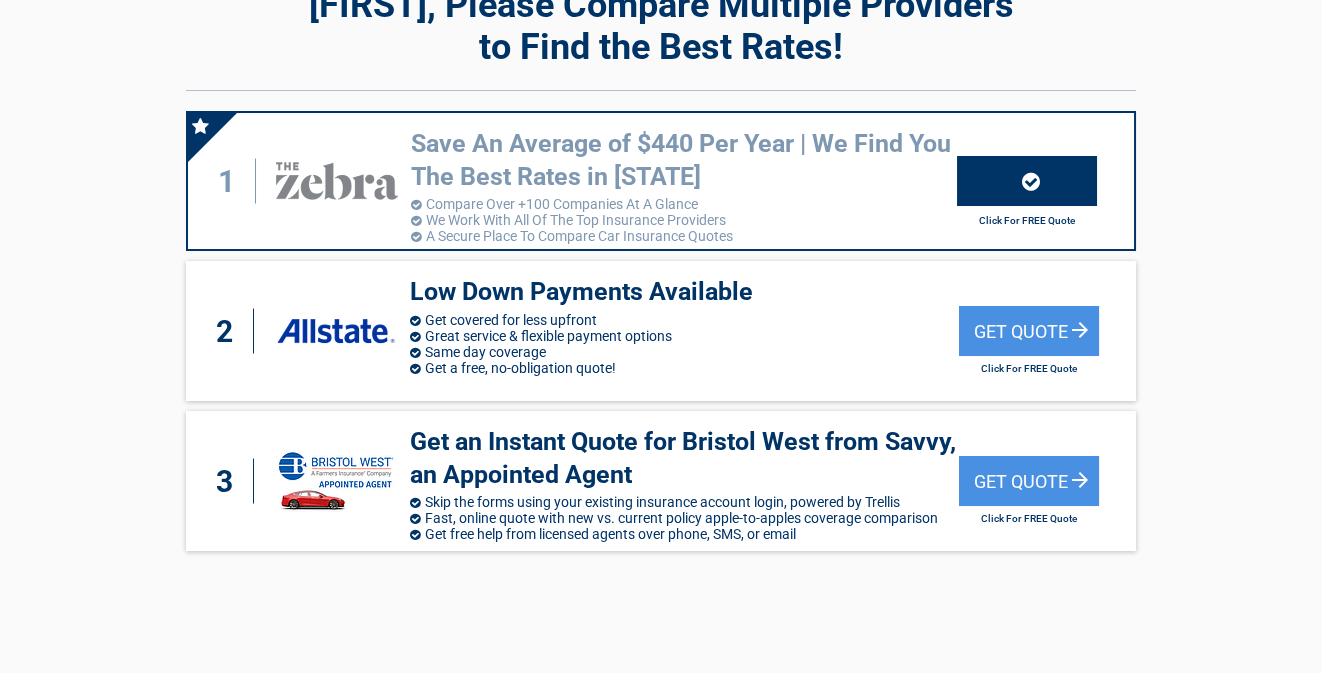 scroll, scrollTop: 0, scrollLeft: 0, axis: both 